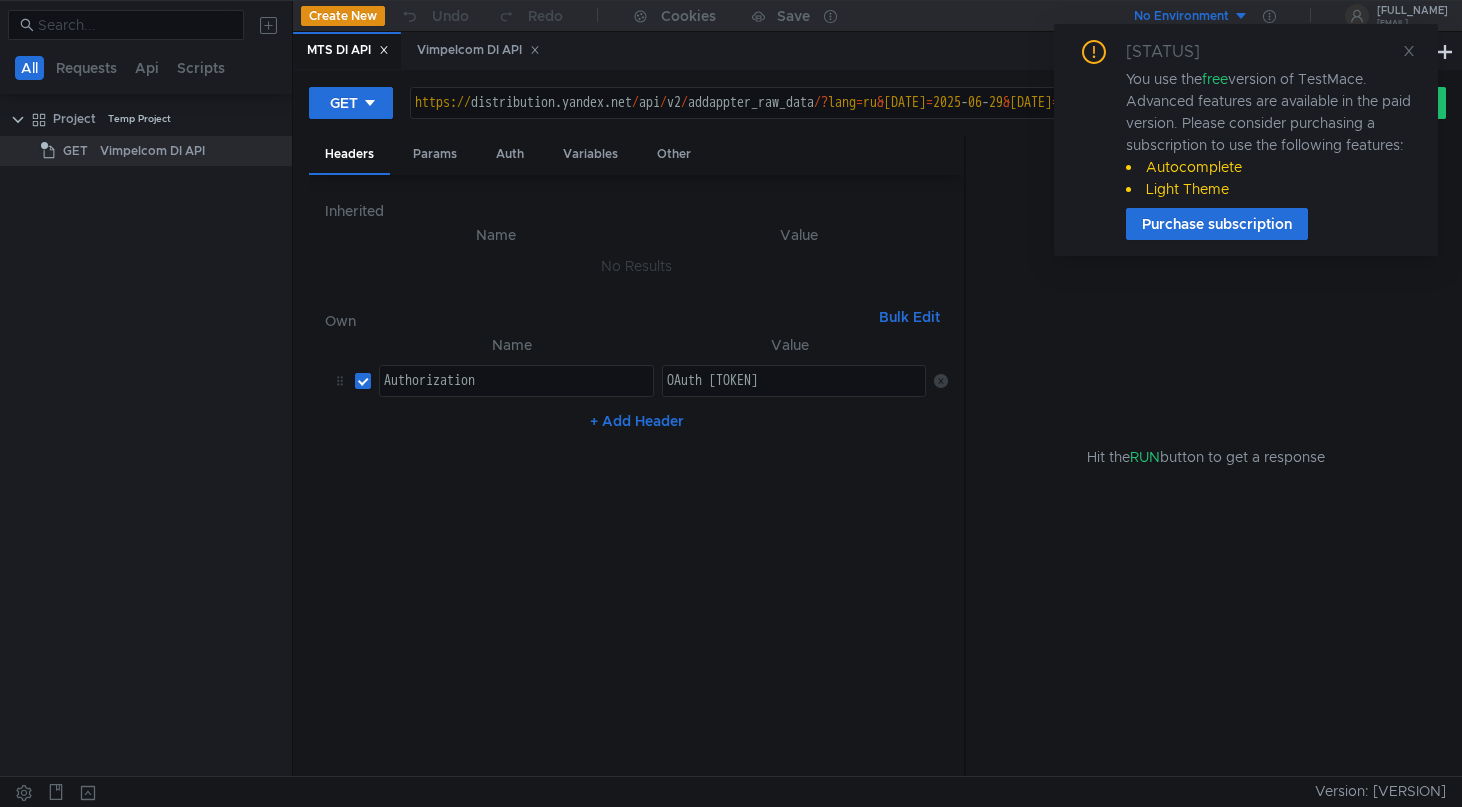 scroll, scrollTop: 0, scrollLeft: 0, axis: both 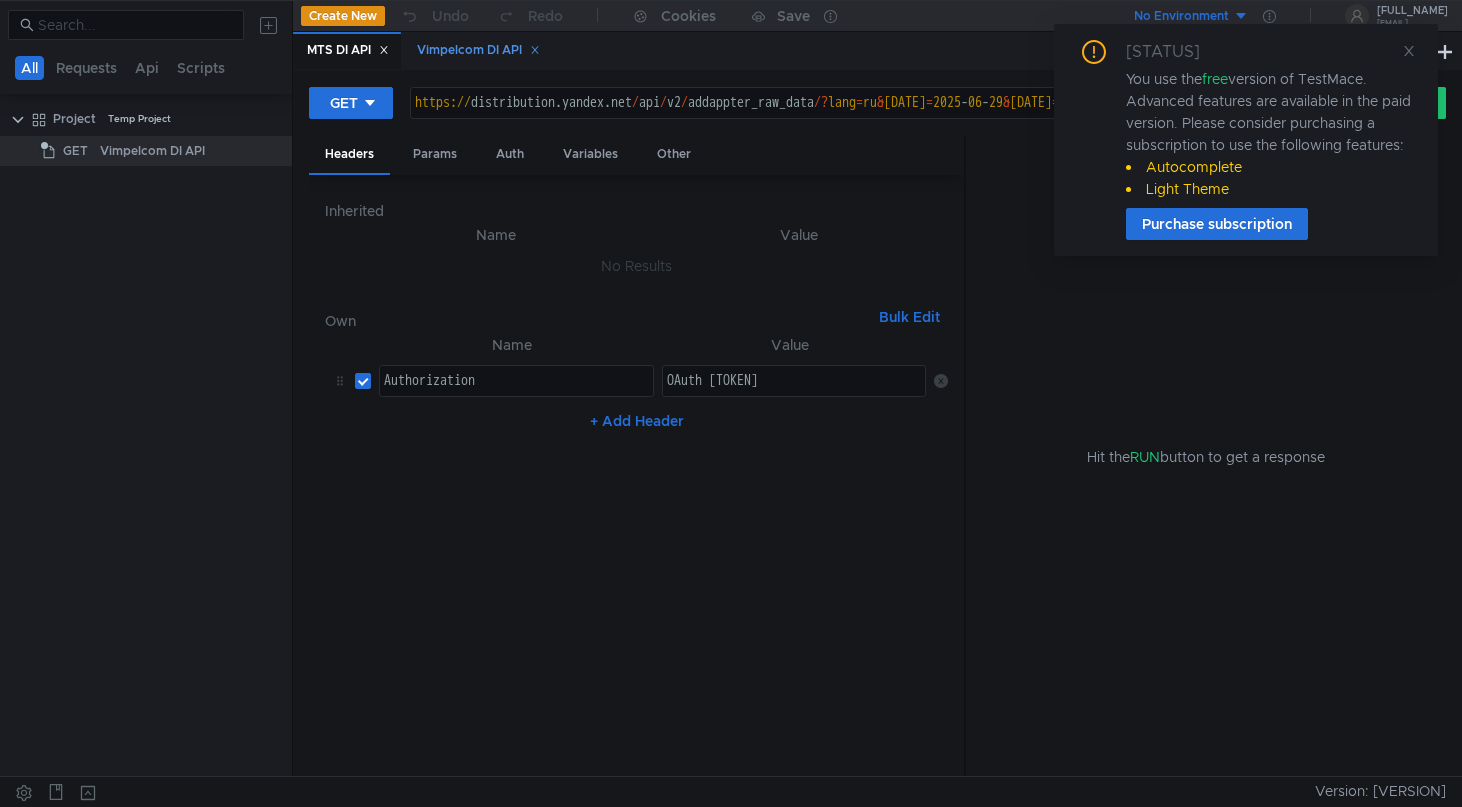 click on "[BRAND] DI API" at bounding box center (348, 50) 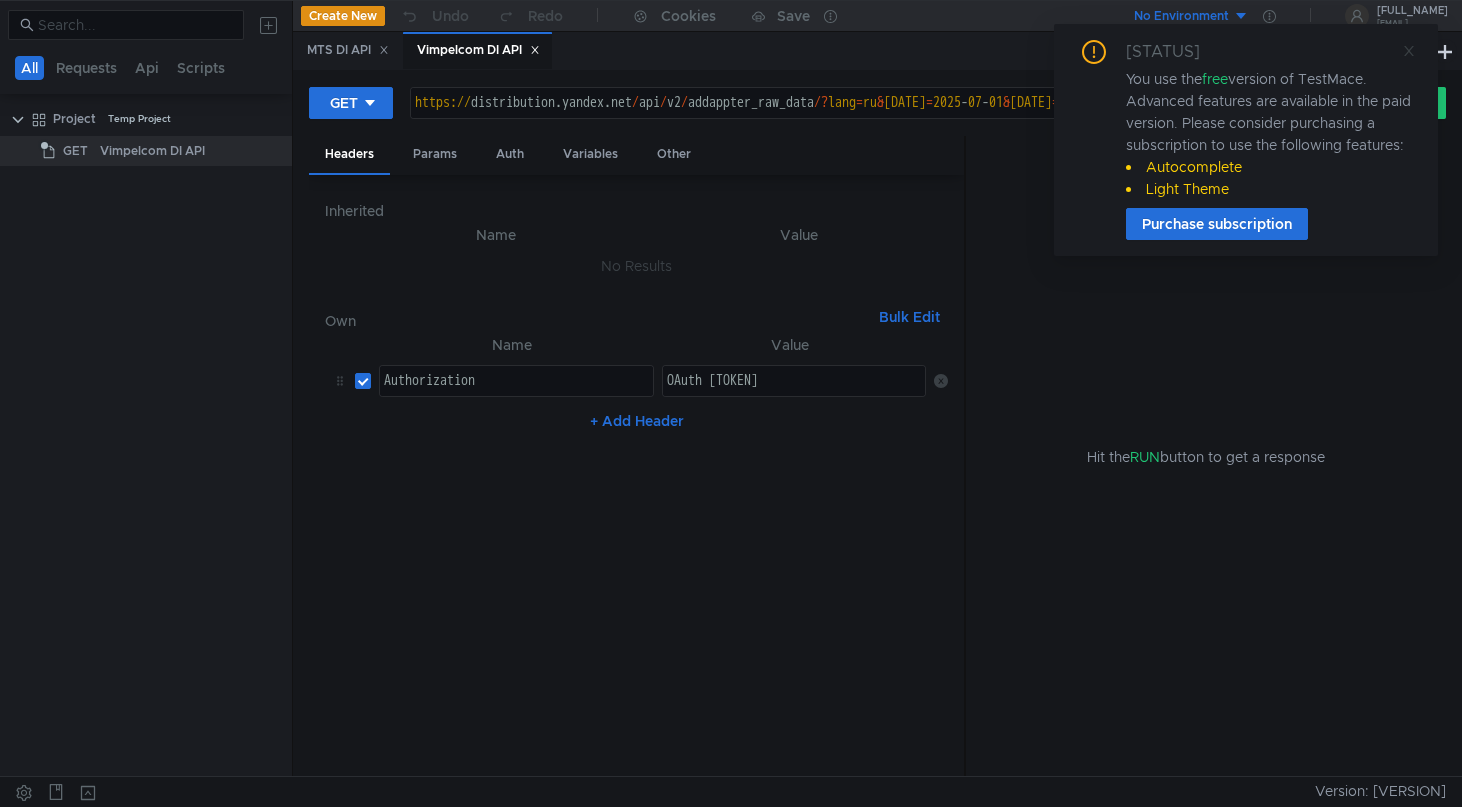 click at bounding box center (1409, 51) 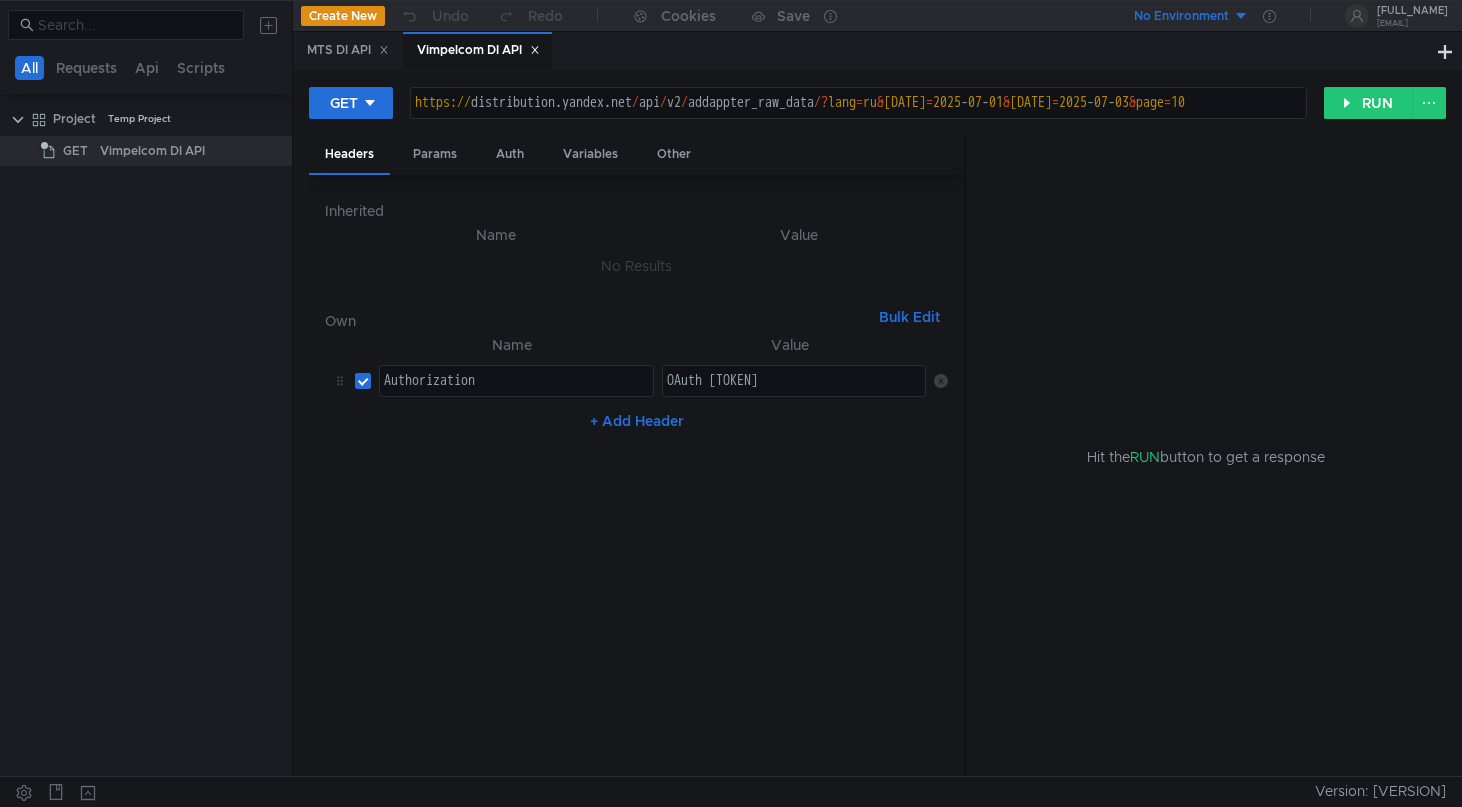 click on "https:// distribution.yandex.net / api / v2 / addappter_raw_data /? lang = ru & start_date = 2025 - 07 - 01 & end_date = 2025 - 07 - 03 & page = 10" at bounding box center (902, 119) 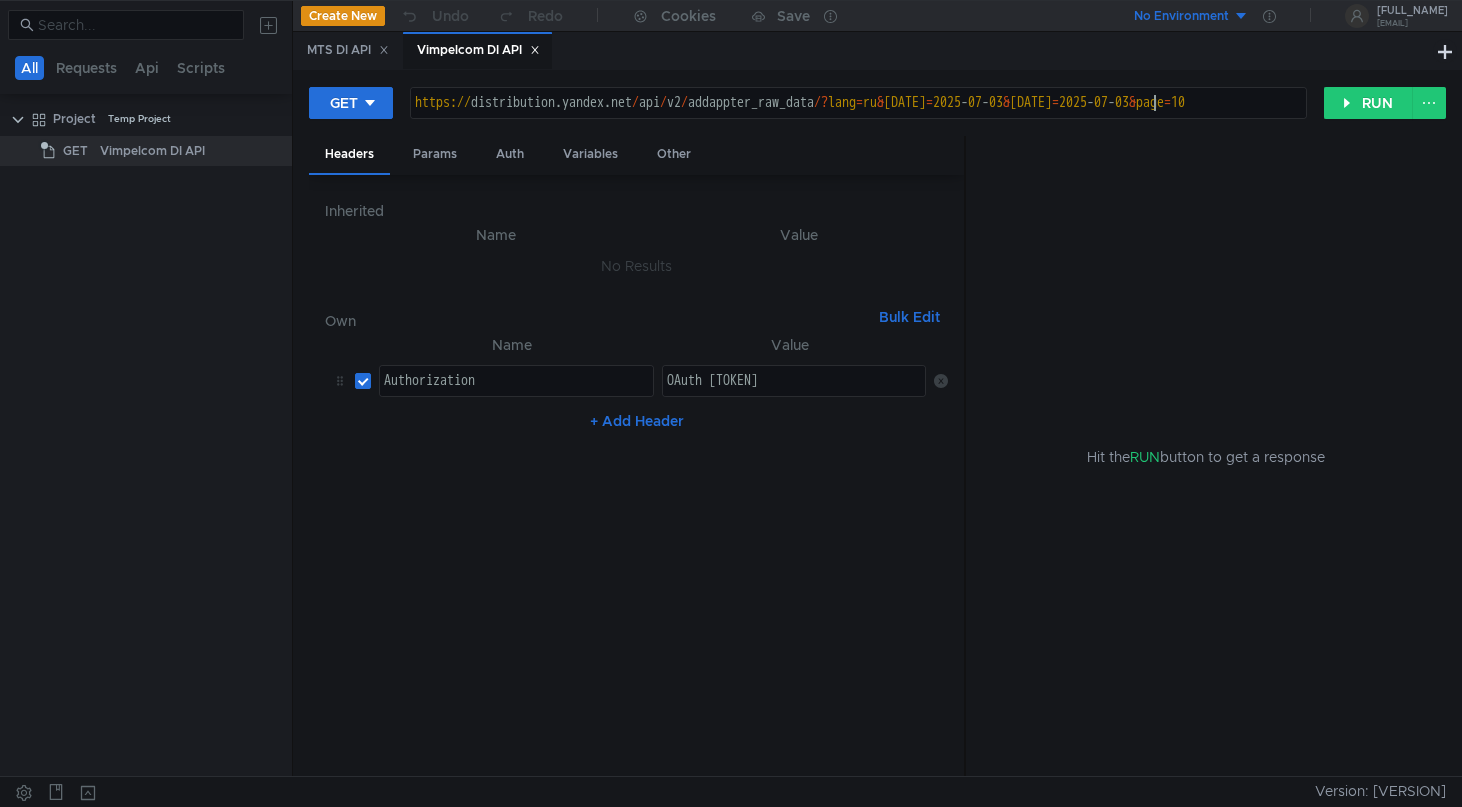 scroll, scrollTop: 0, scrollLeft: 54, axis: horizontal 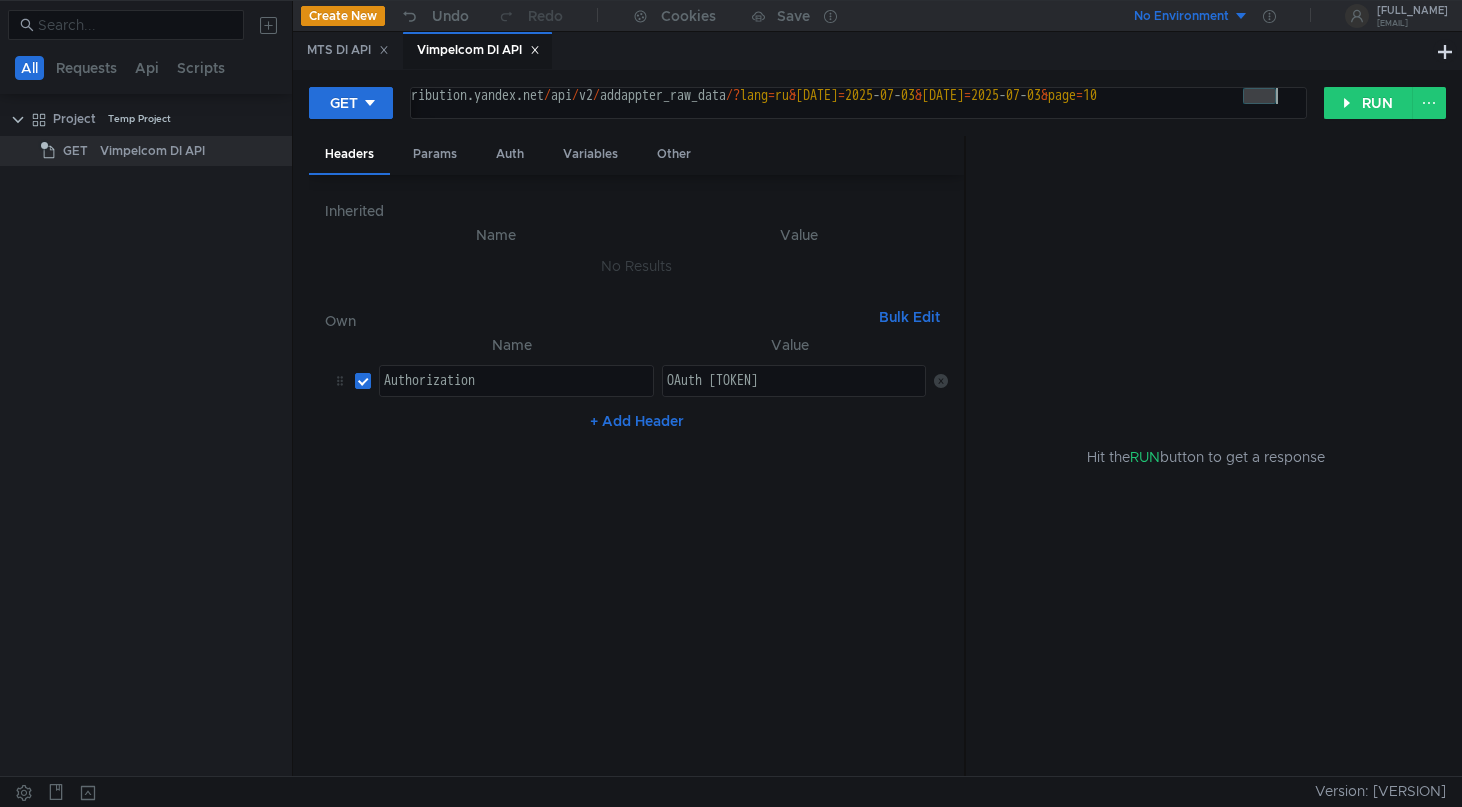 drag, startPoint x: 1243, startPoint y: 98, endPoint x: 1275, endPoint y: 97, distance: 32.01562 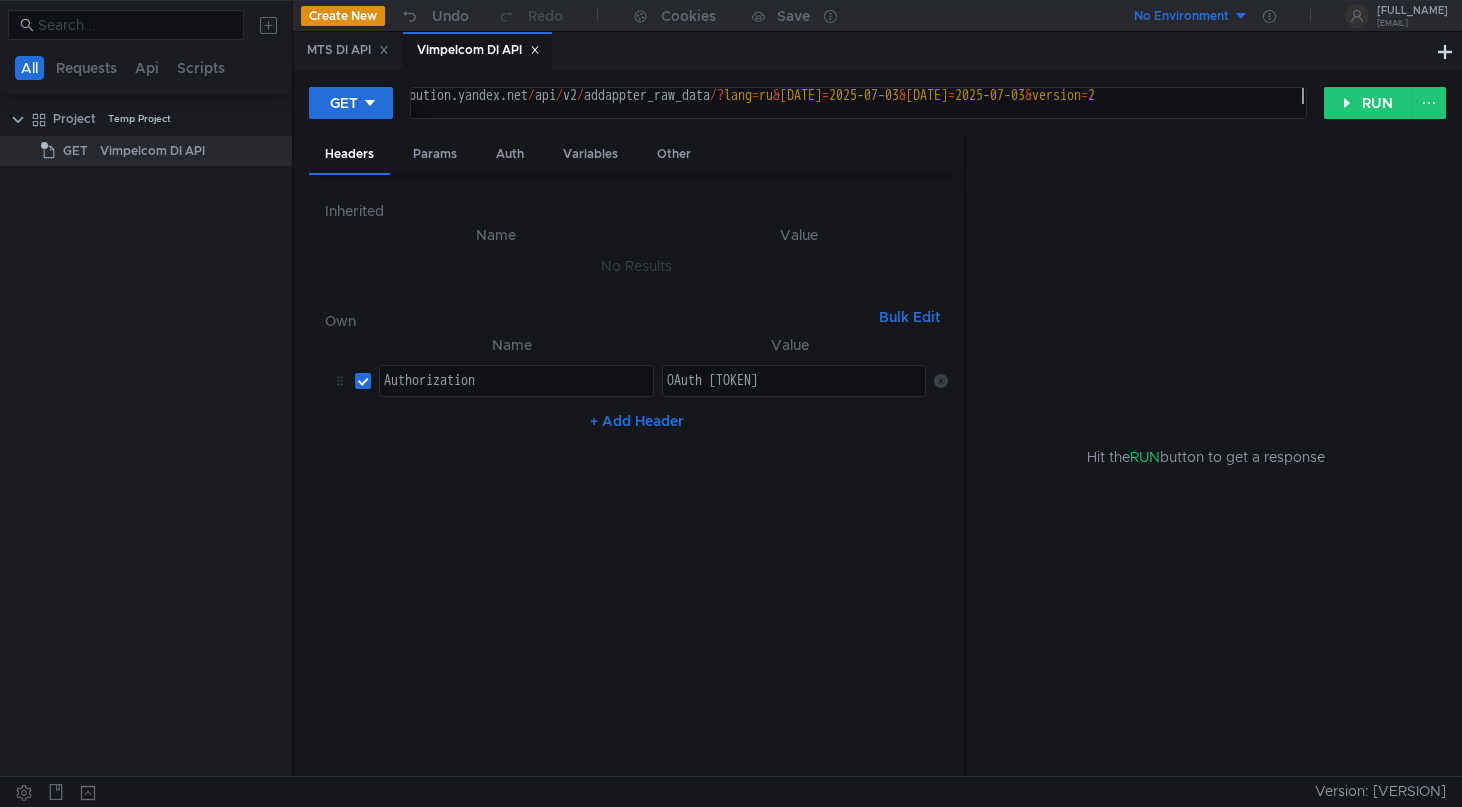 scroll, scrollTop: 0, scrollLeft: 70, axis: horizontal 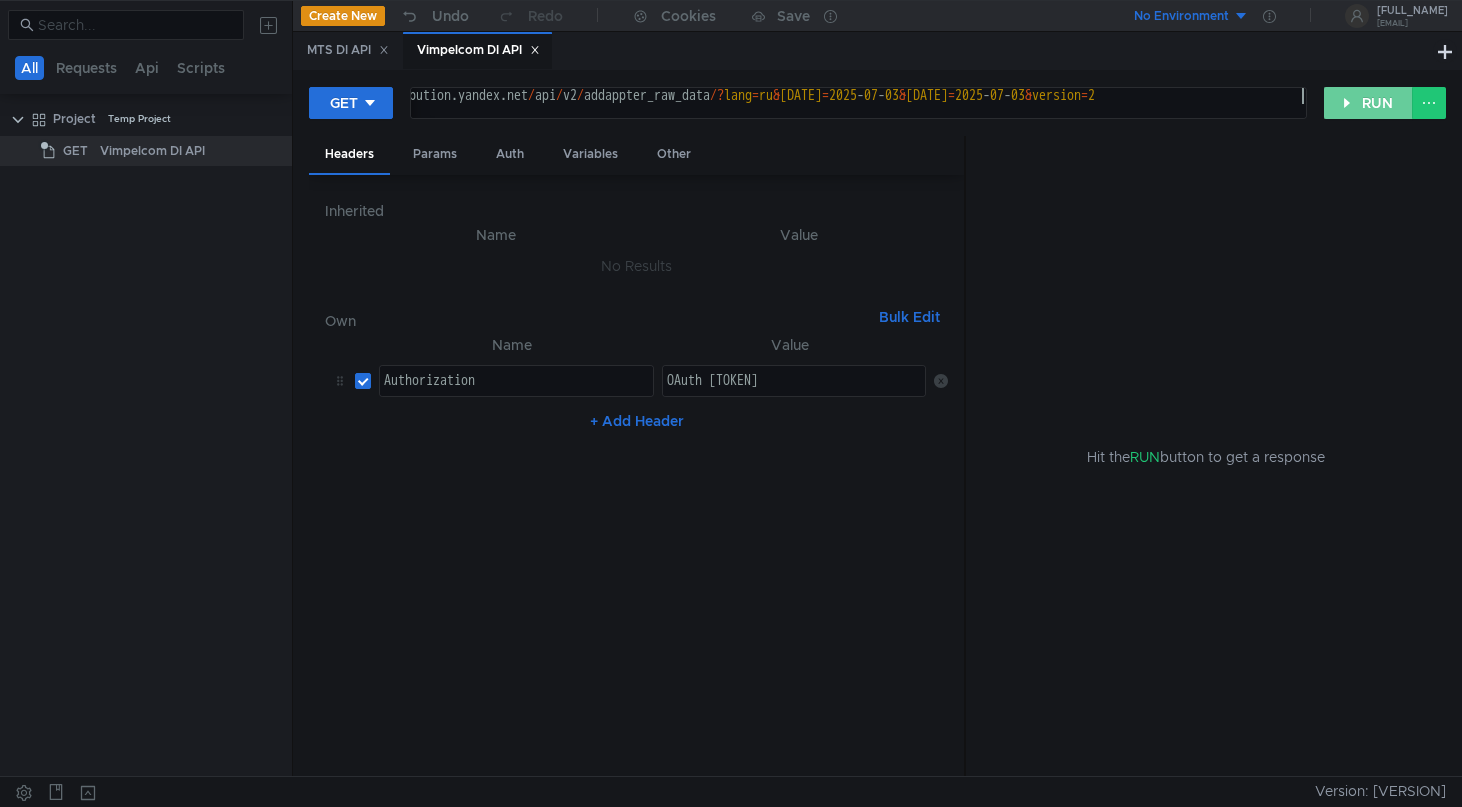 type on "https://distribution.yandex.net/api/v2/addappter_raw_data/?lang=ru&start_date=2025-07-03&end_date=2025-07-03&version=2" 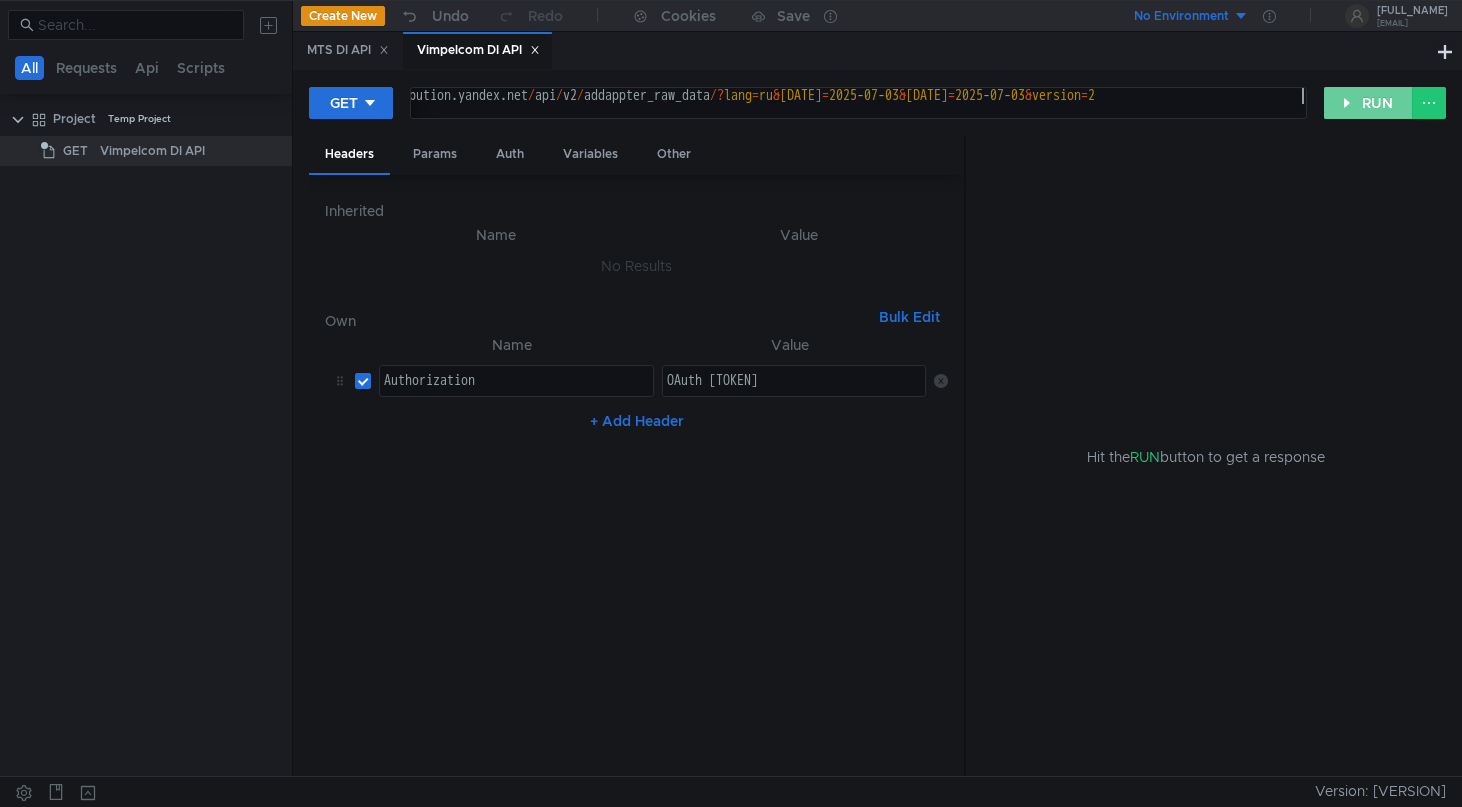 click on "RUN" at bounding box center [1368, 103] 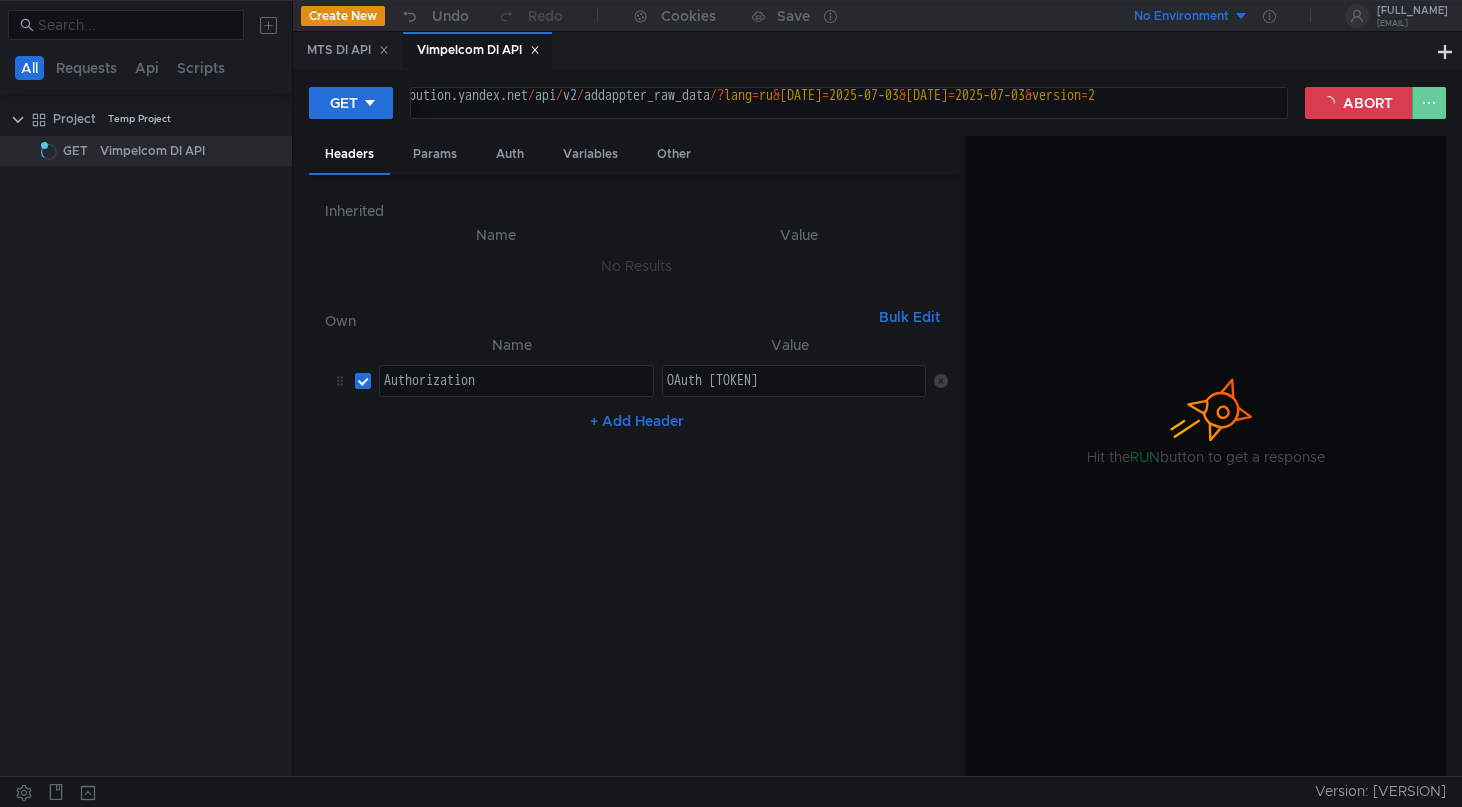 click at bounding box center [1429, 103] 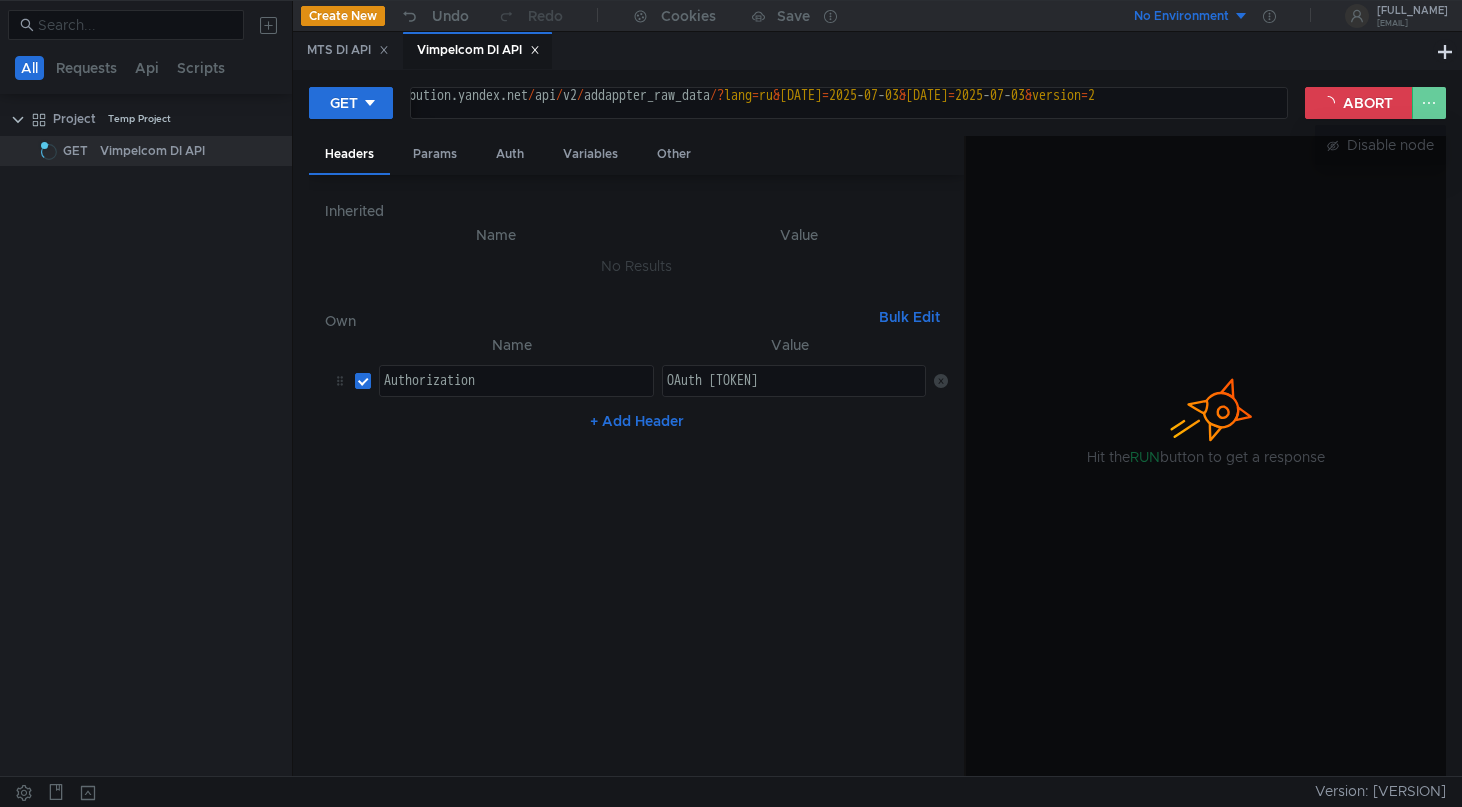 click at bounding box center (731, 403) 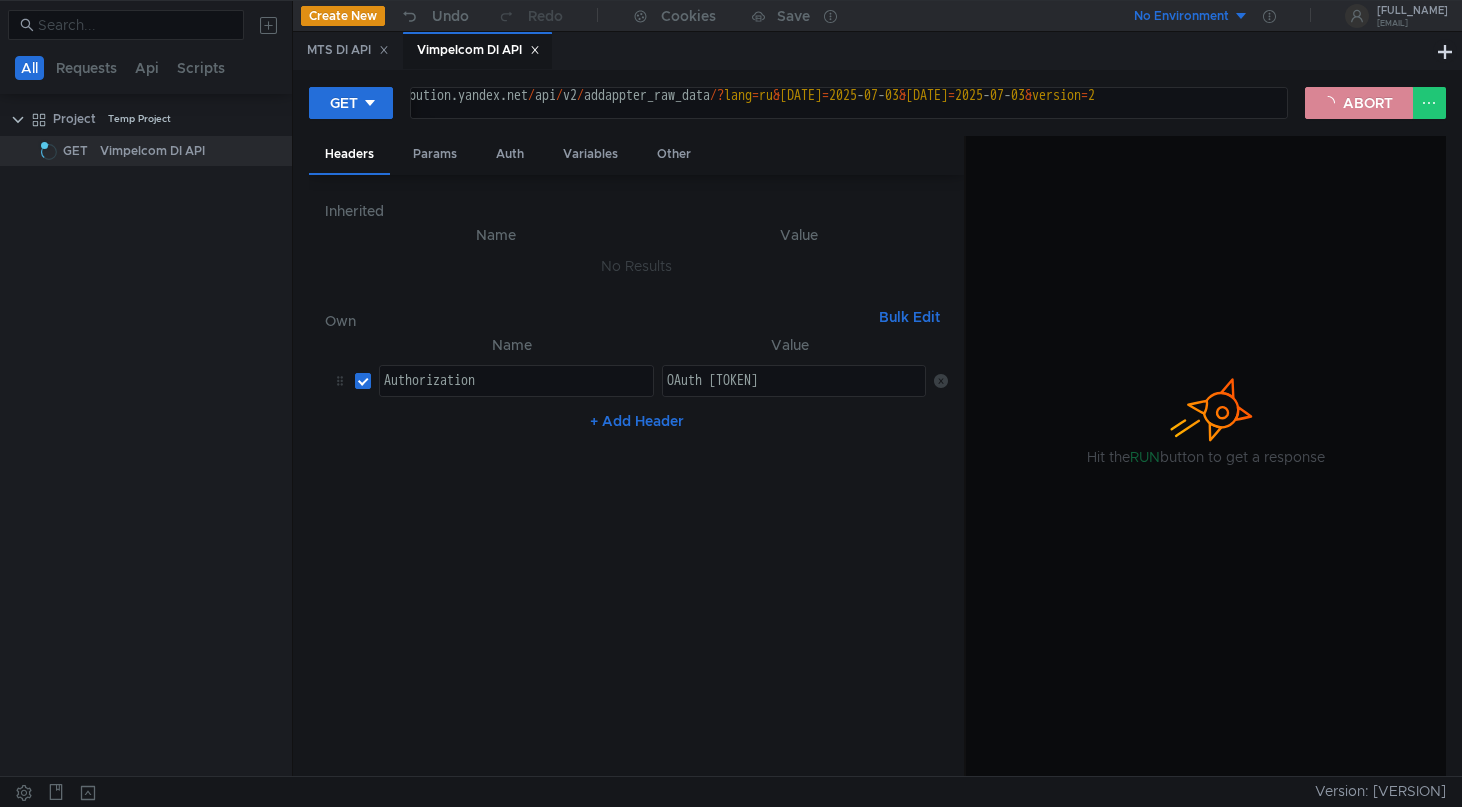 click on "ABORT" at bounding box center [1359, 103] 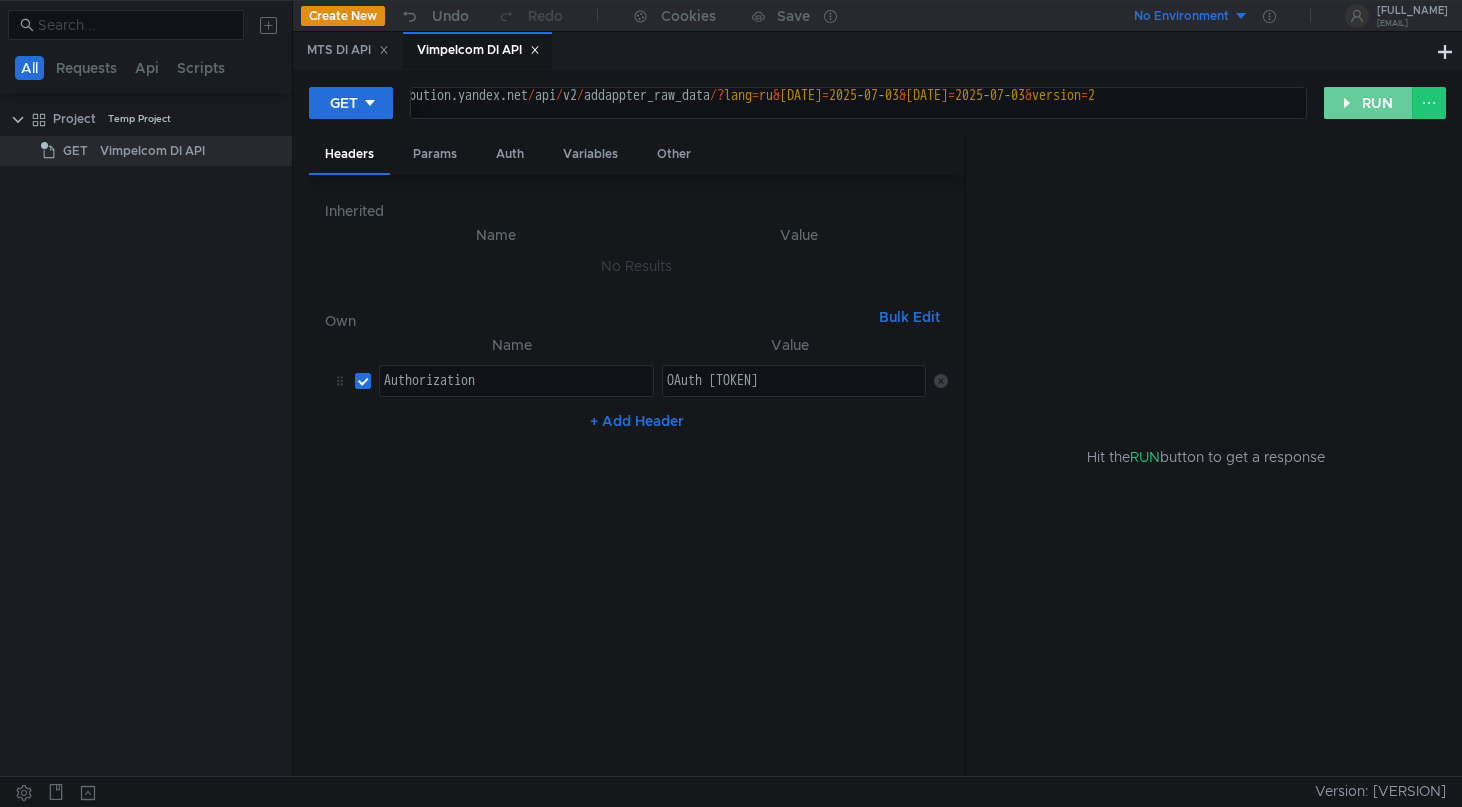 click on "RUN" at bounding box center (1368, 103) 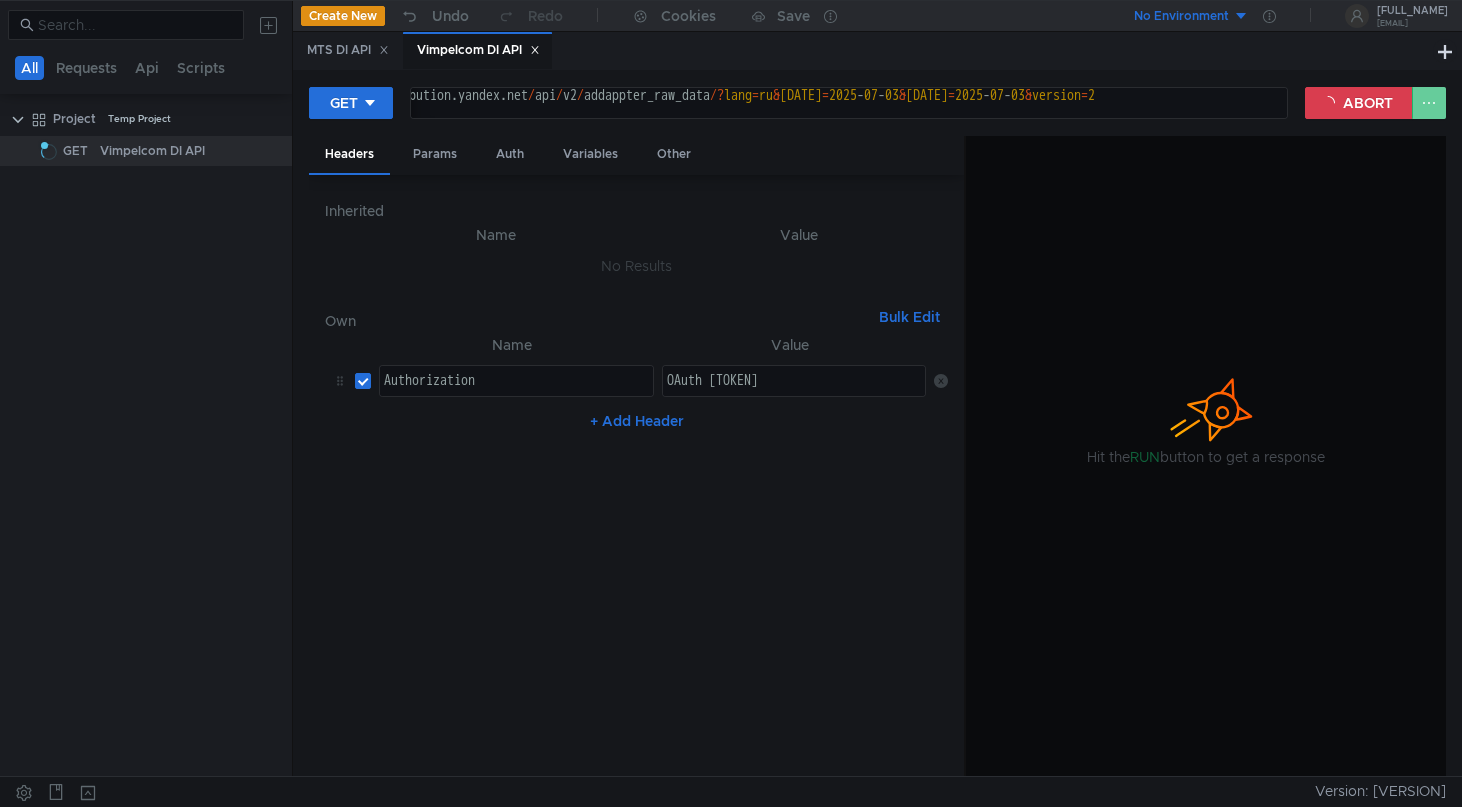 click at bounding box center (1429, 103) 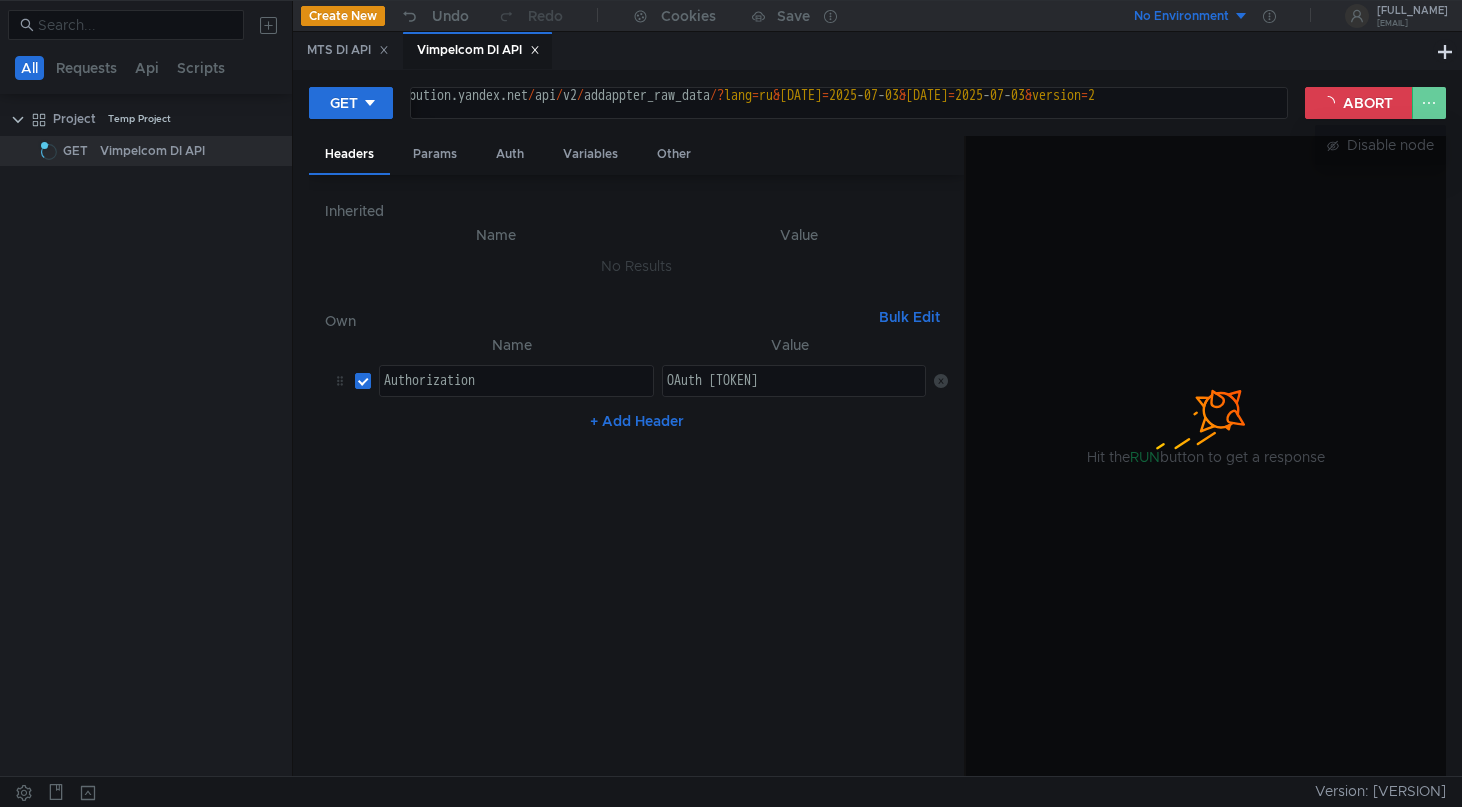click at bounding box center [731, 403] 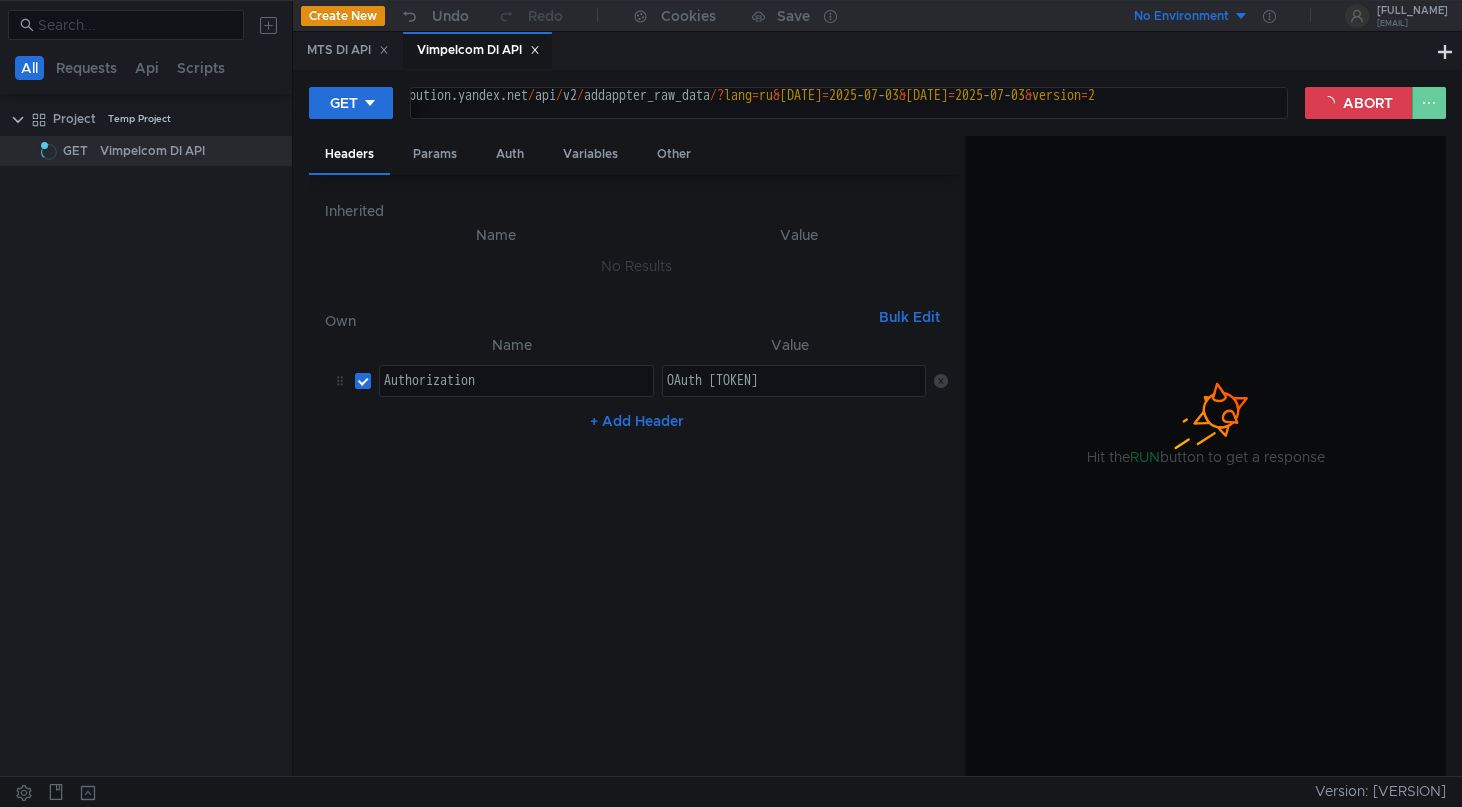 click at bounding box center (1429, 103) 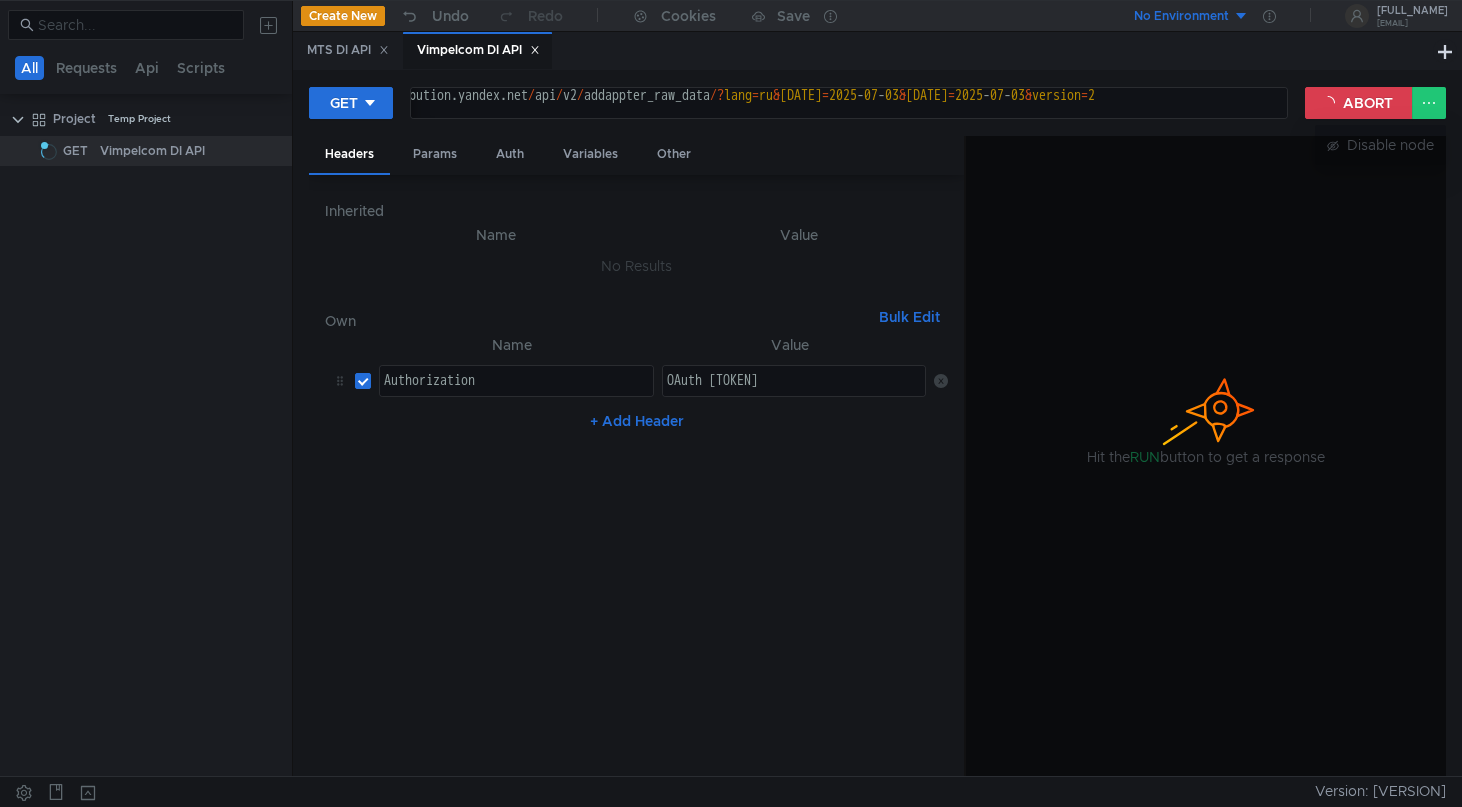 drag, startPoint x: 1433, startPoint y: 109, endPoint x: 1336, endPoint y: 265, distance: 183.69812 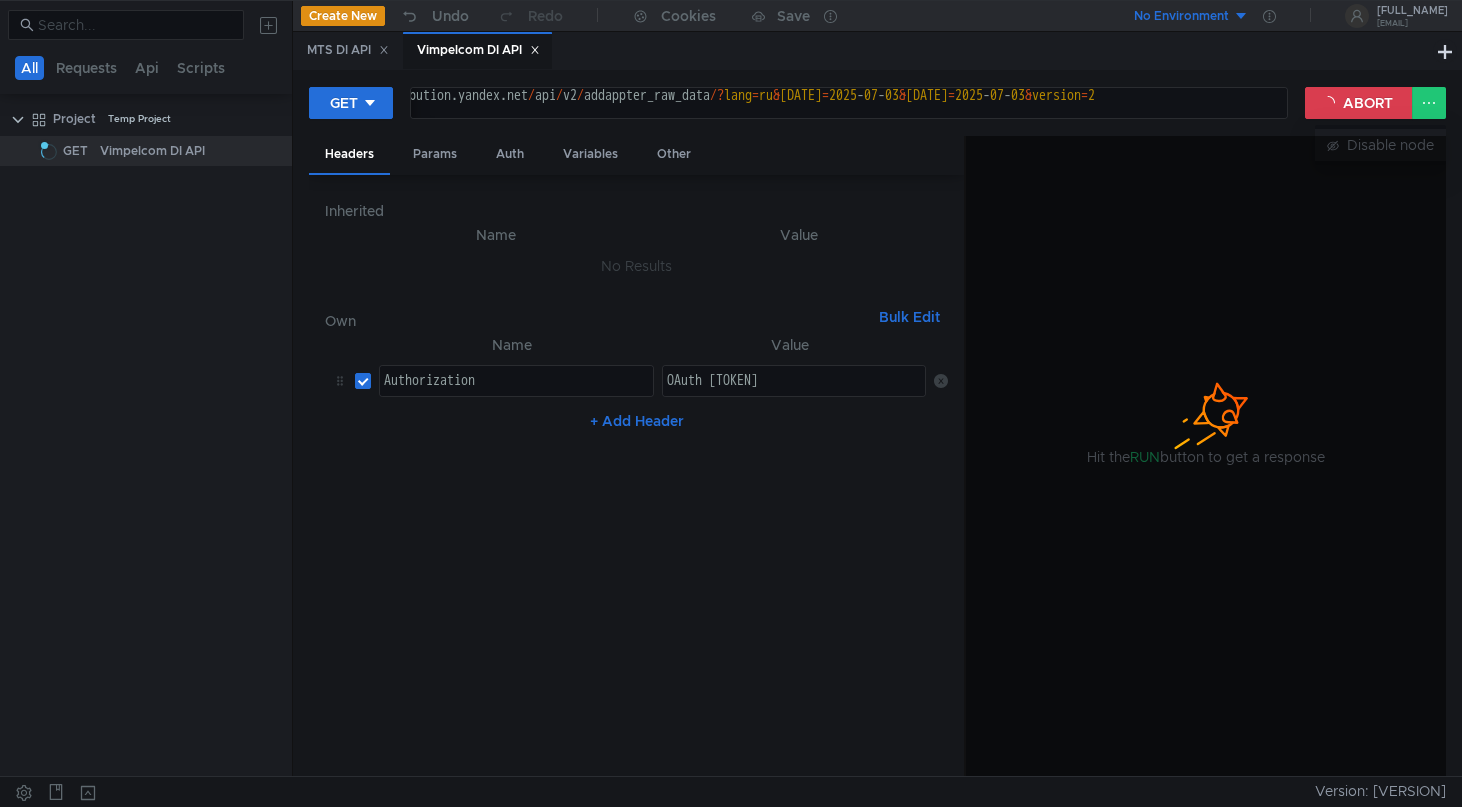 drag, startPoint x: 1401, startPoint y: 227, endPoint x: 1423, endPoint y: 128, distance: 101.414986 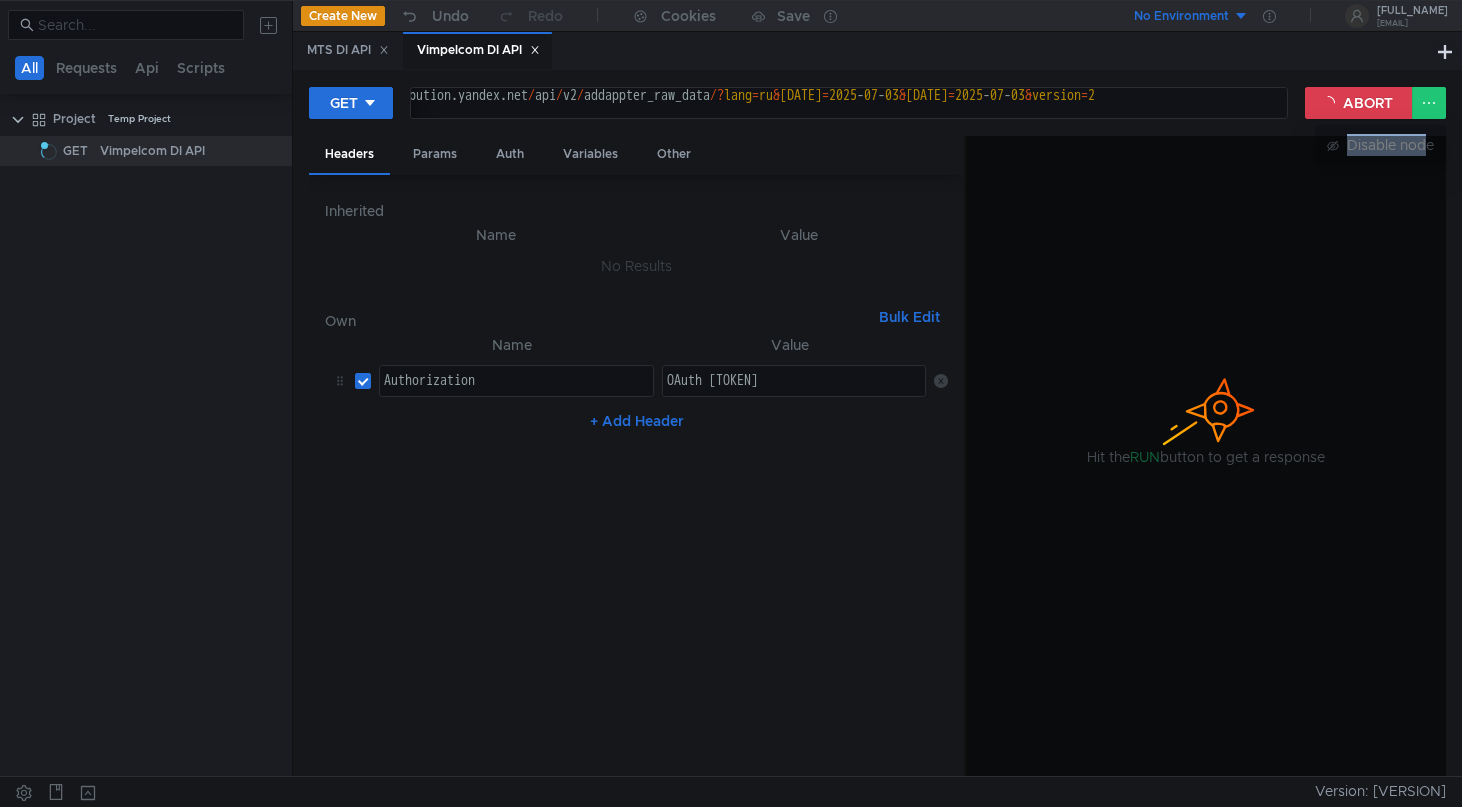 click at bounding box center [731, 403] 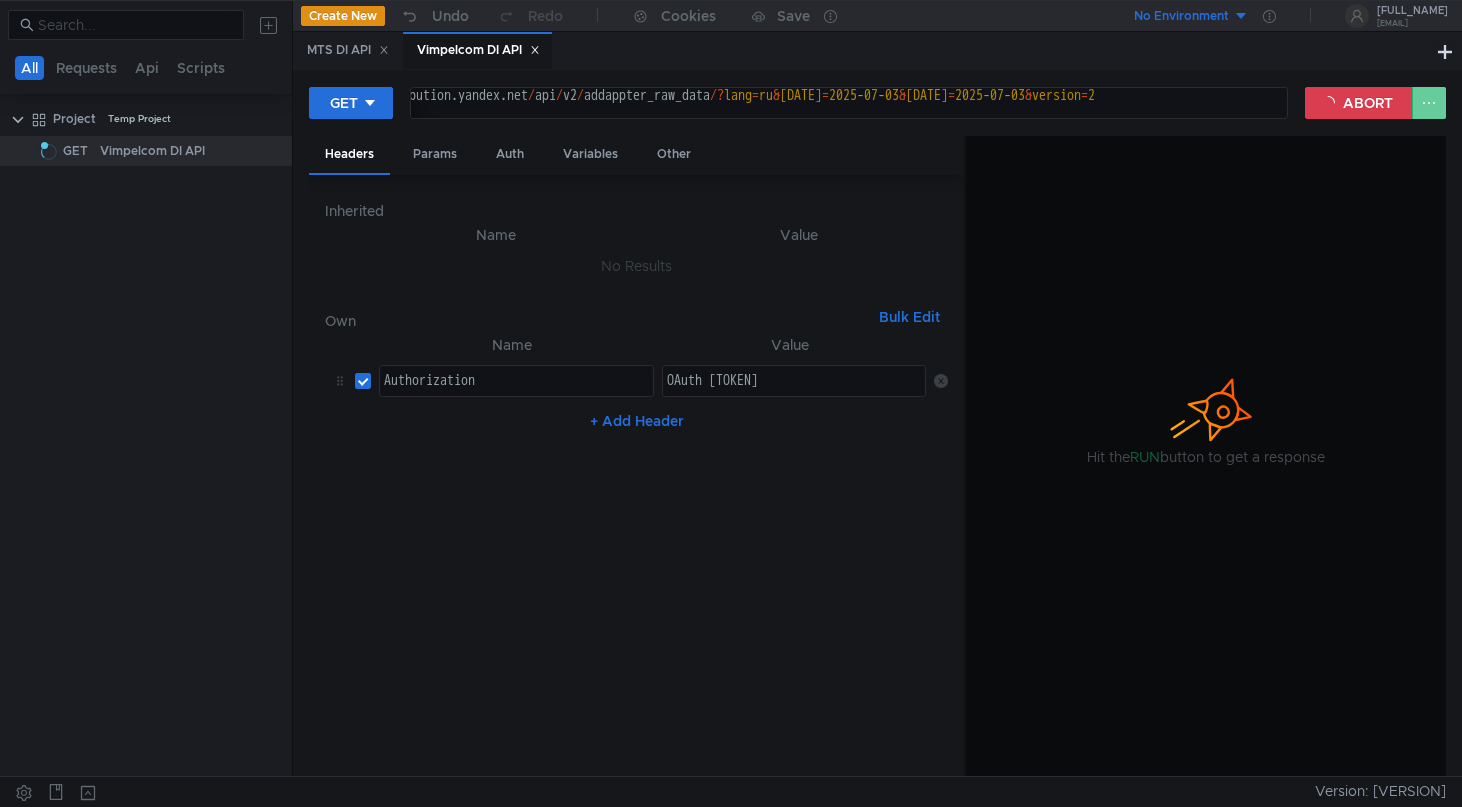 click at bounding box center [1429, 103] 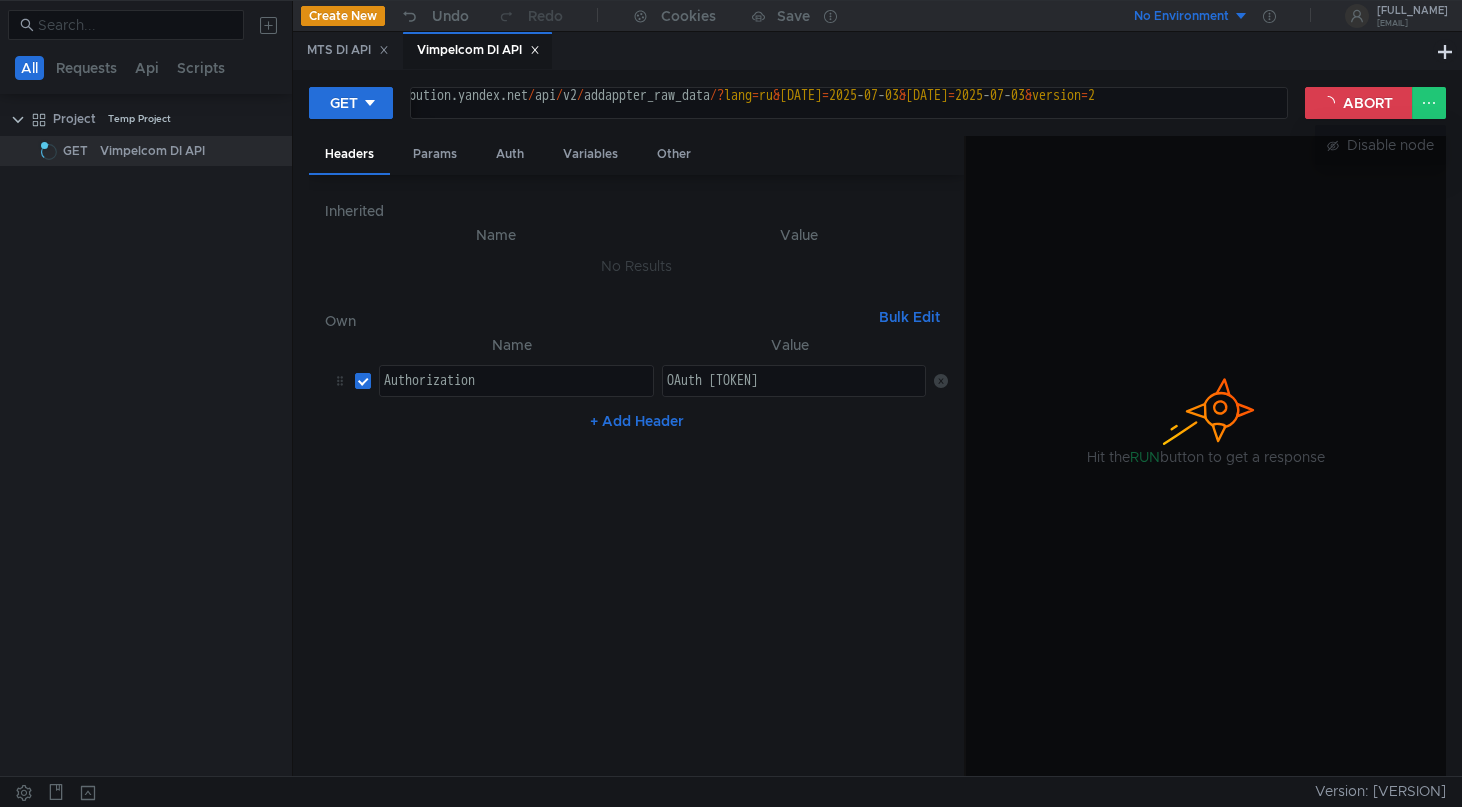 click at bounding box center (731, 403) 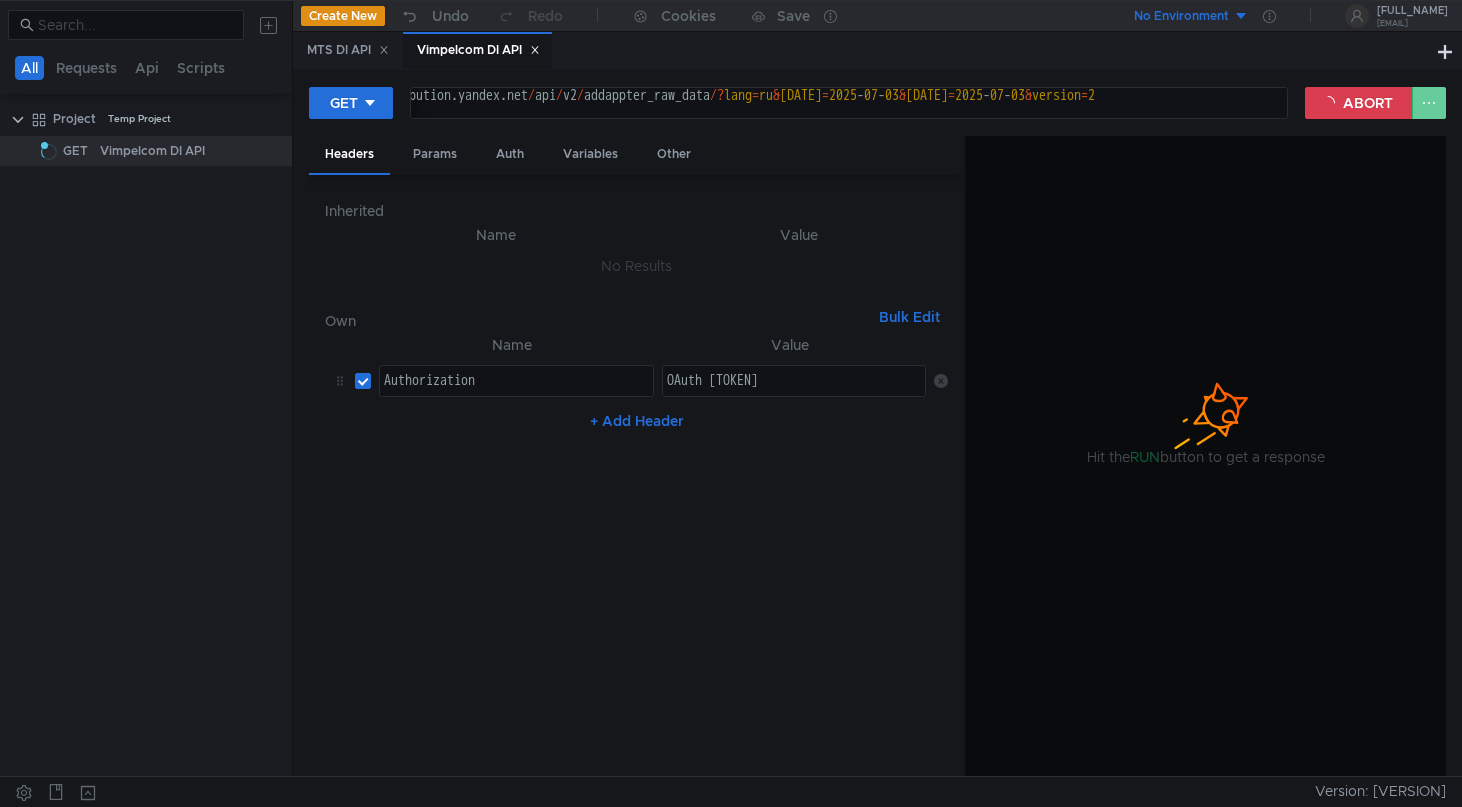 click at bounding box center [1429, 103] 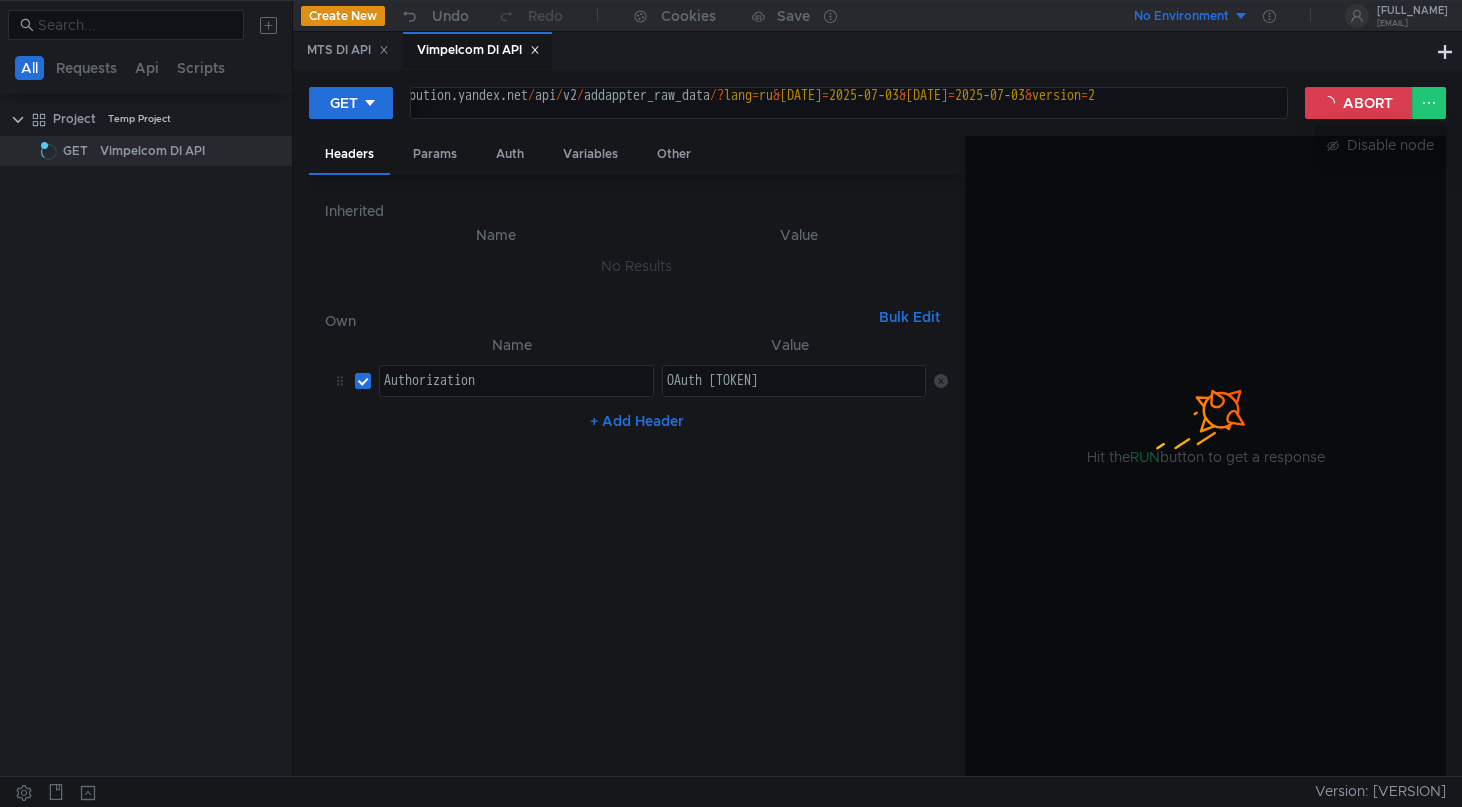 click at bounding box center [731, 403] 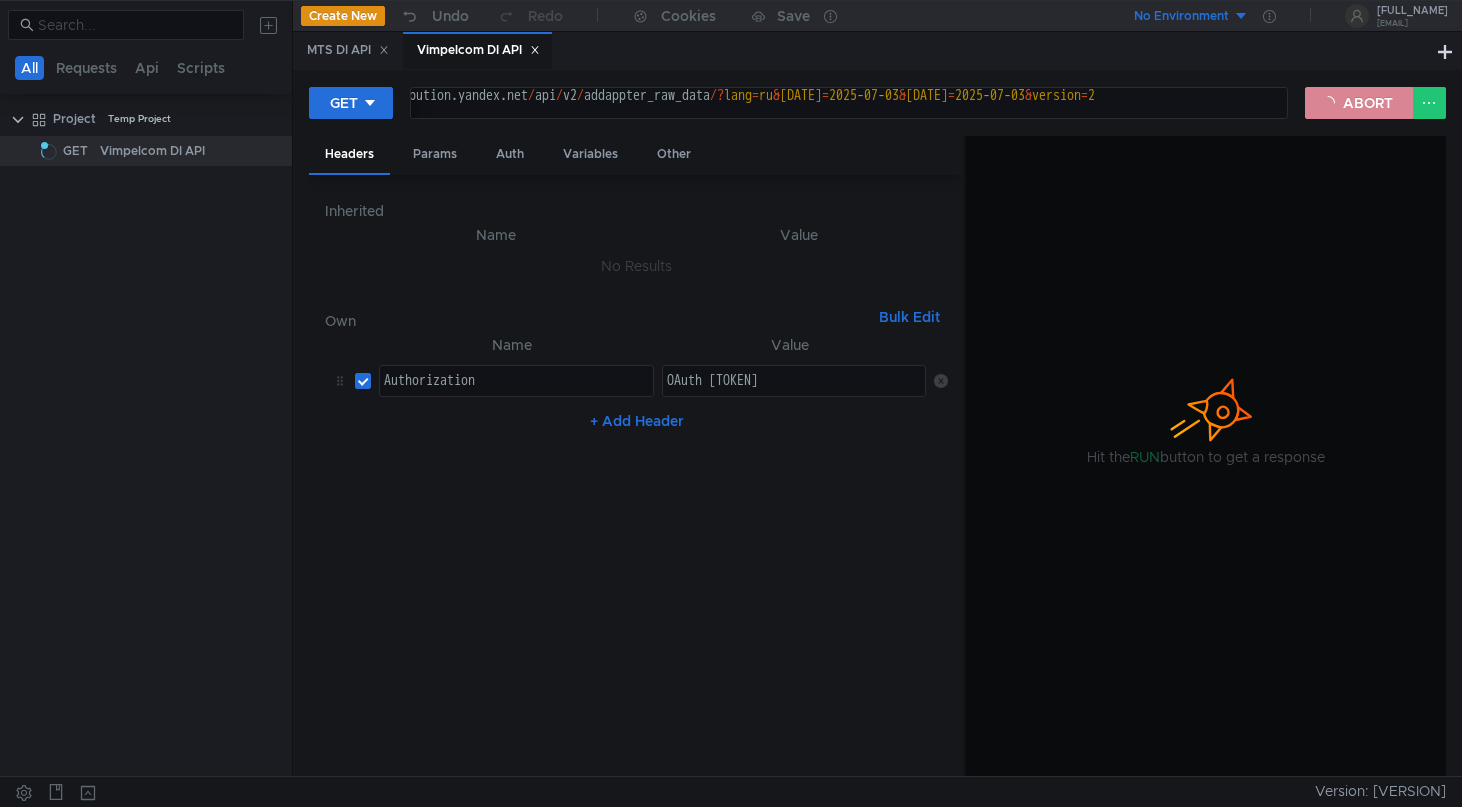 click on "ABORT" at bounding box center [1359, 103] 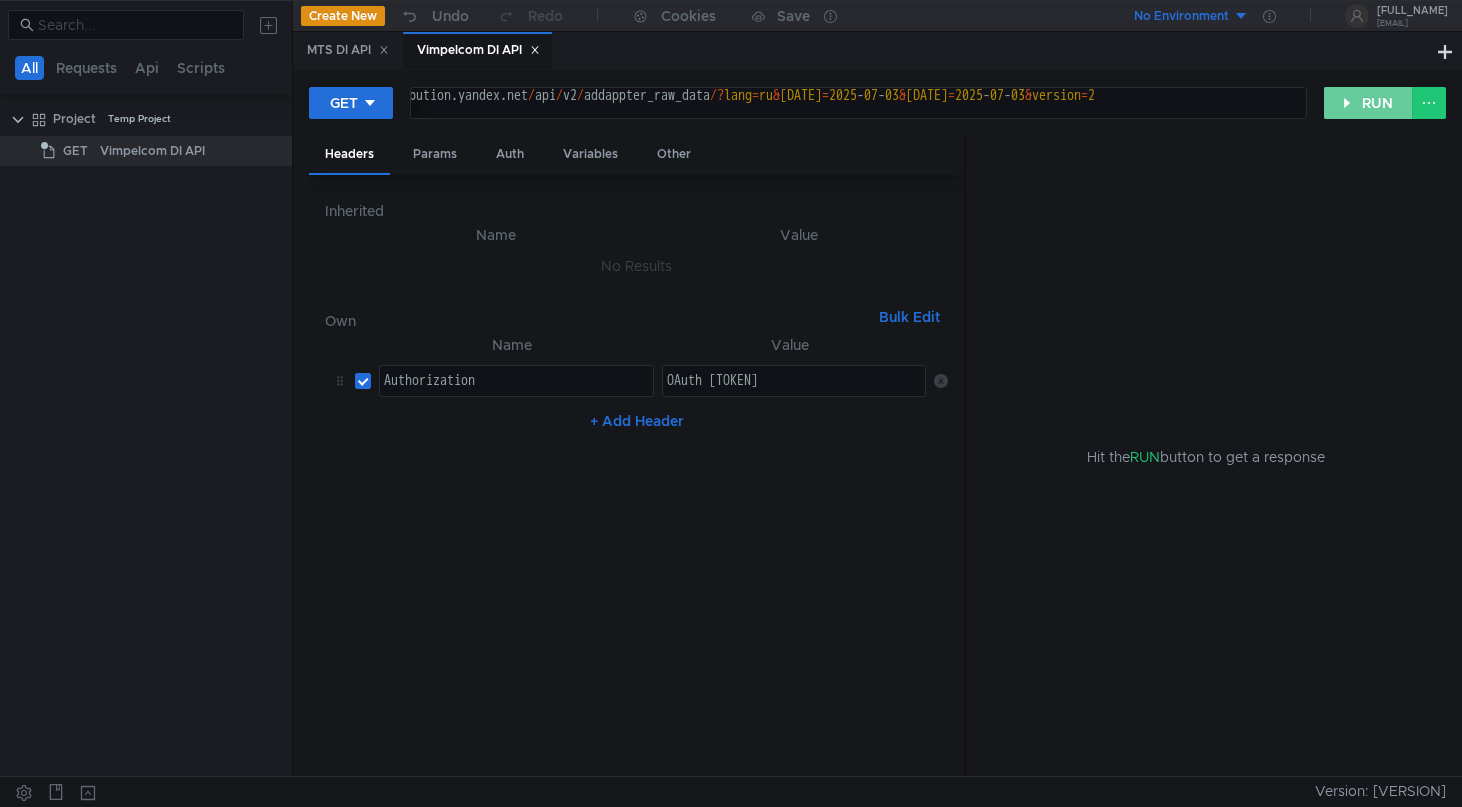 click on "RUN" at bounding box center [1368, 103] 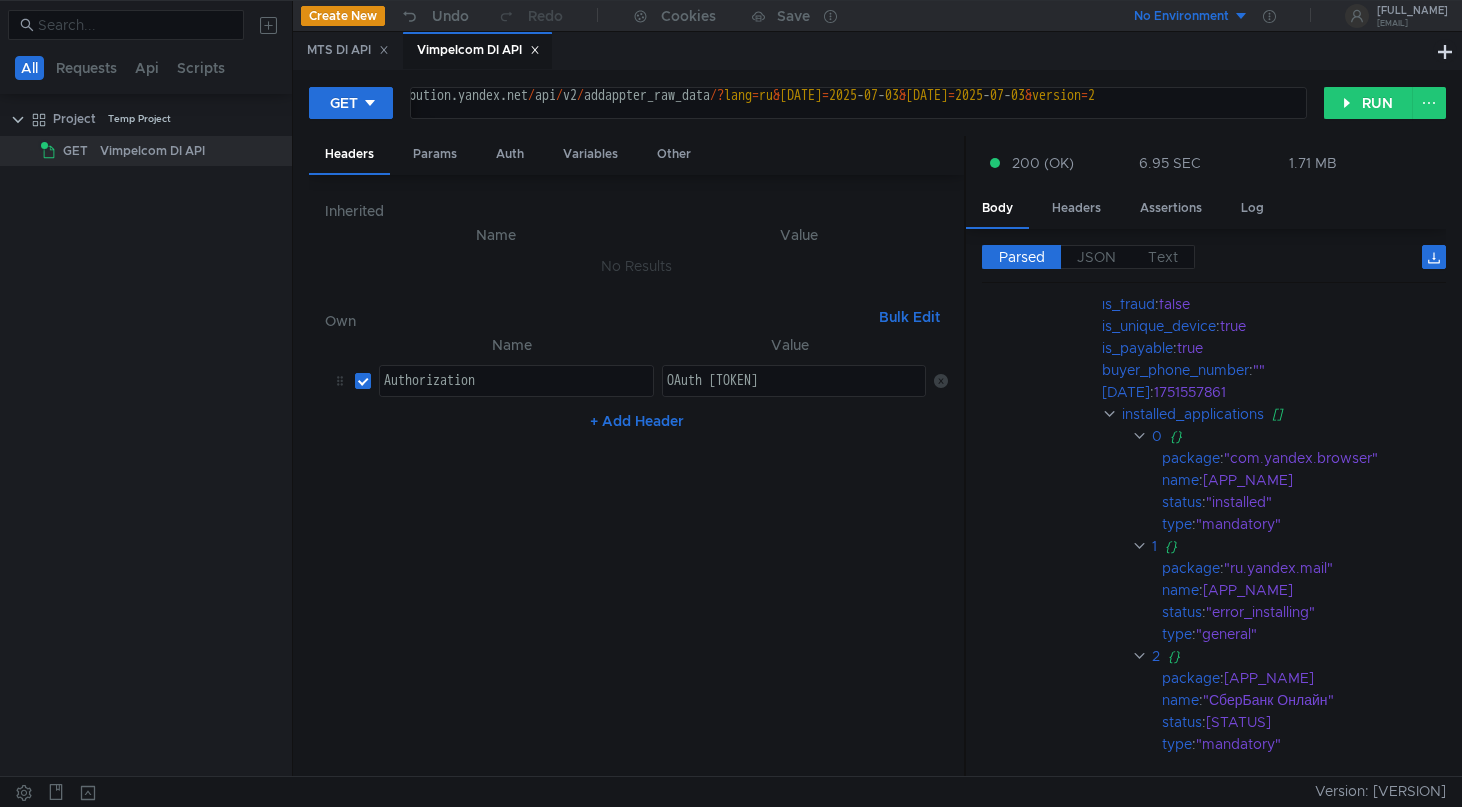 scroll, scrollTop: 639, scrollLeft: 0, axis: vertical 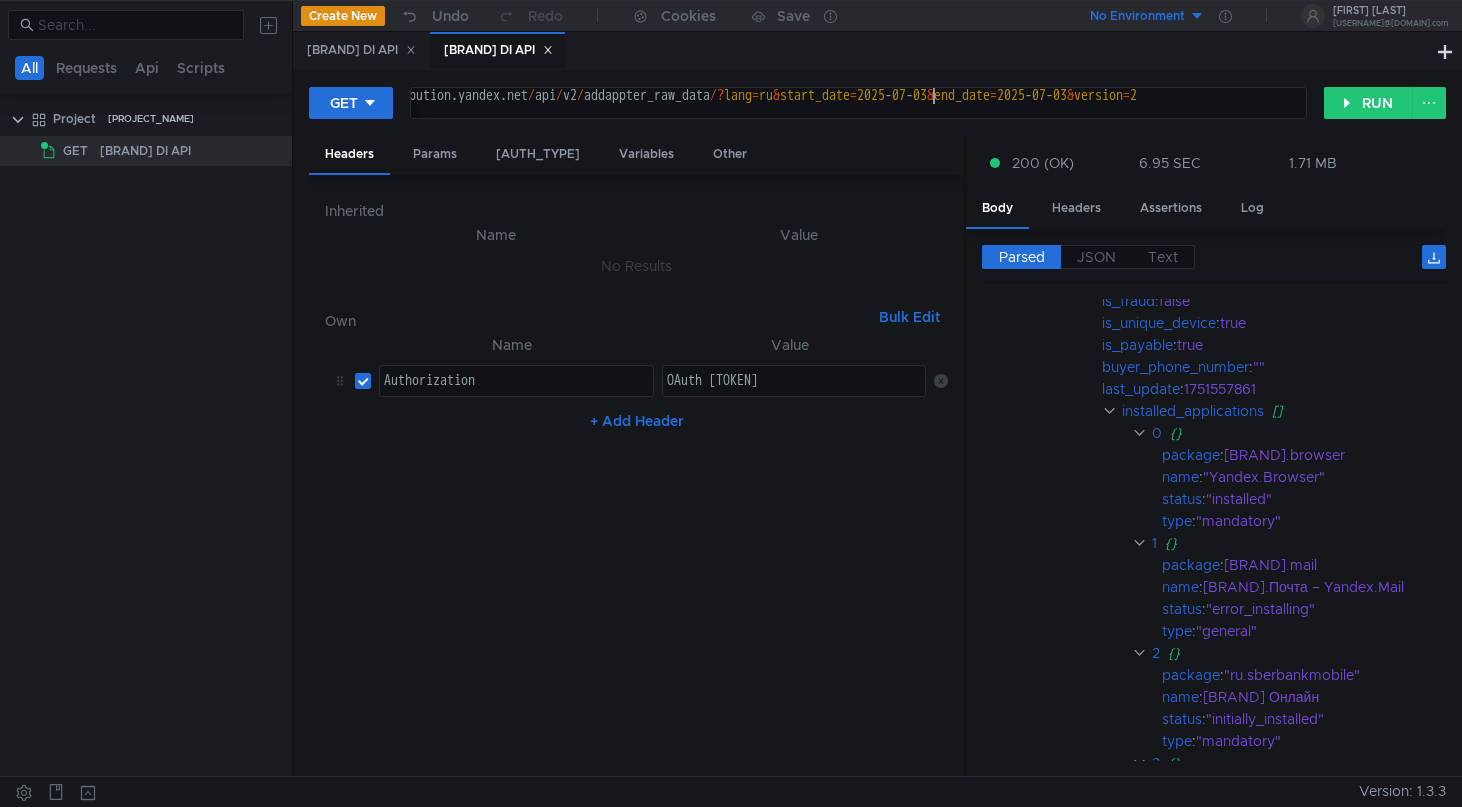 click on "https://distribution.yandex.net/api/v2/addappter_raw_data/?lang=ru&start_date=2025-07-03&end_date=2025-07-03&version=2" at bounding box center (806, 112) 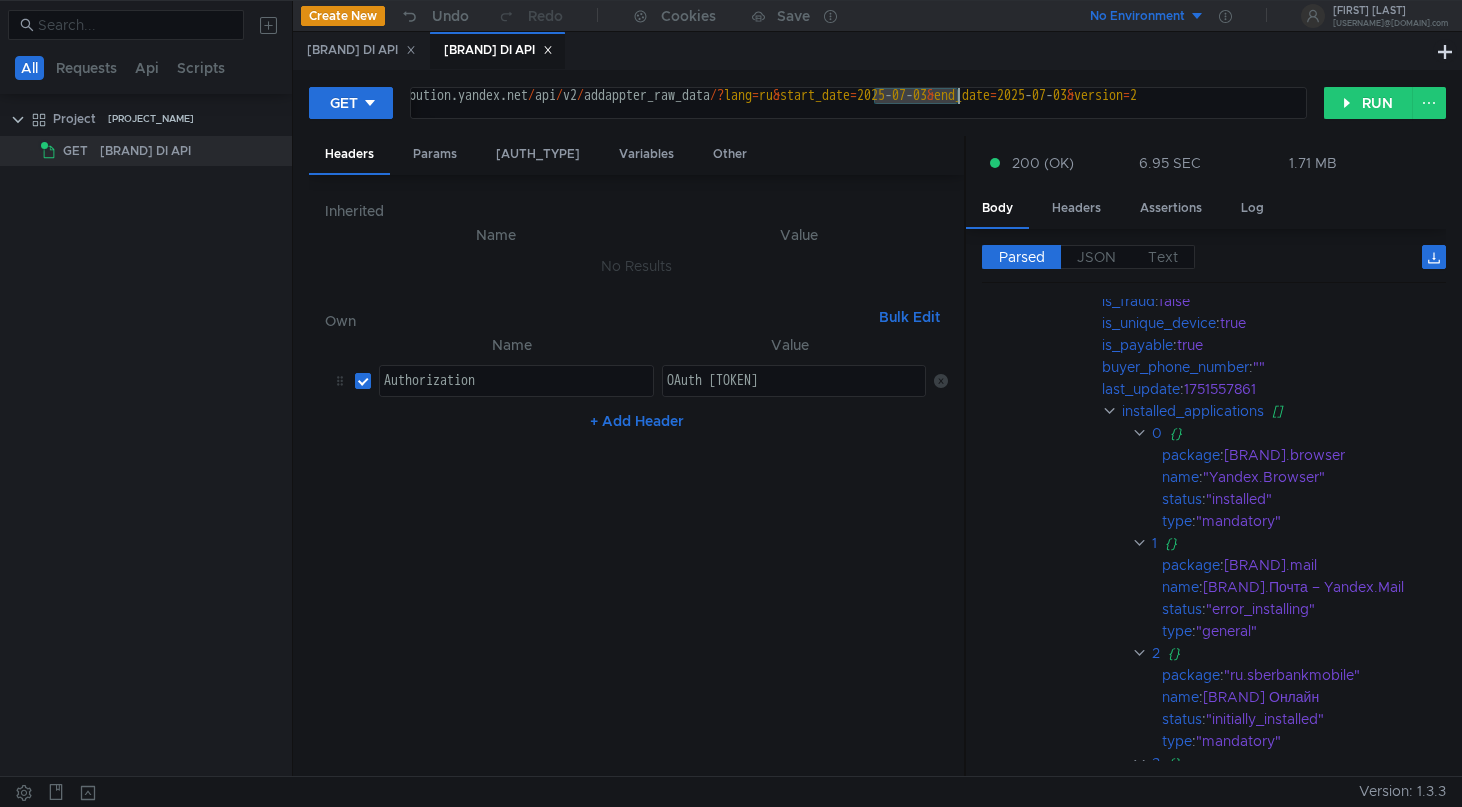 click on "https://distribution.yandex.net/api/v2/addappter_raw_data/?lang=ru&start_date=2025-07-03&end_date=2025-07-03&version=2" at bounding box center (806, 112) 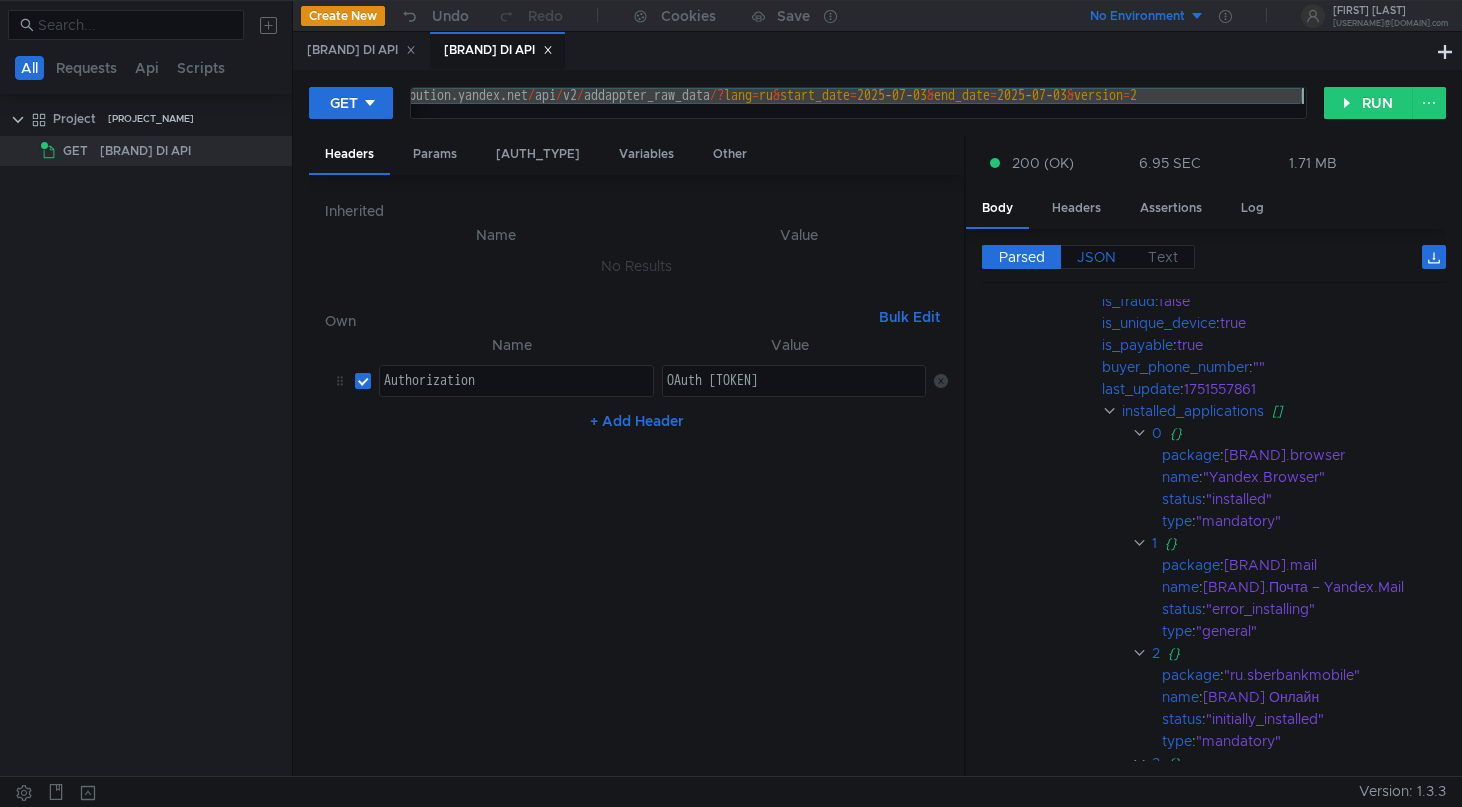 click on "JSON" at bounding box center [1022, 257] 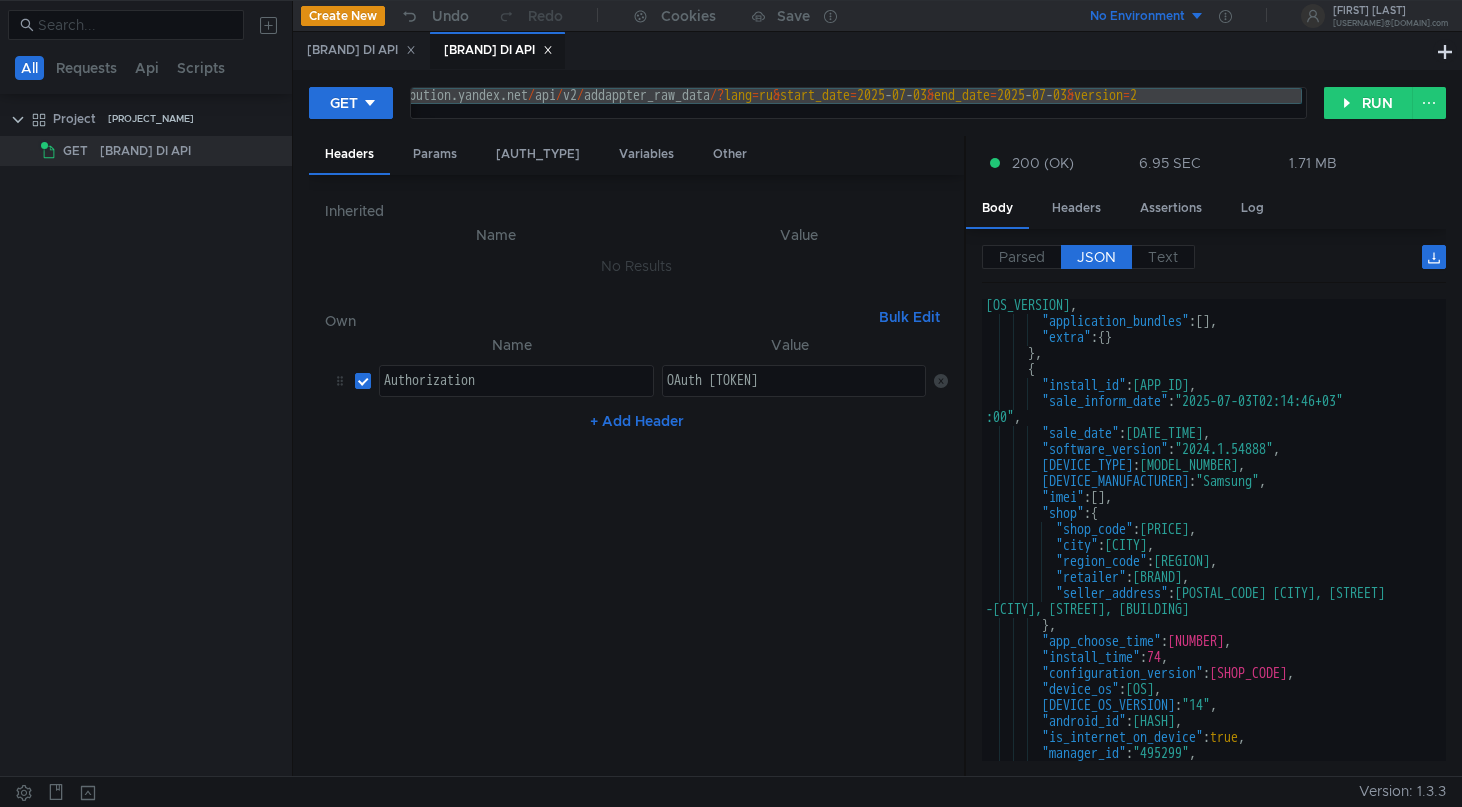 scroll, scrollTop: 242, scrollLeft: 0, axis: vertical 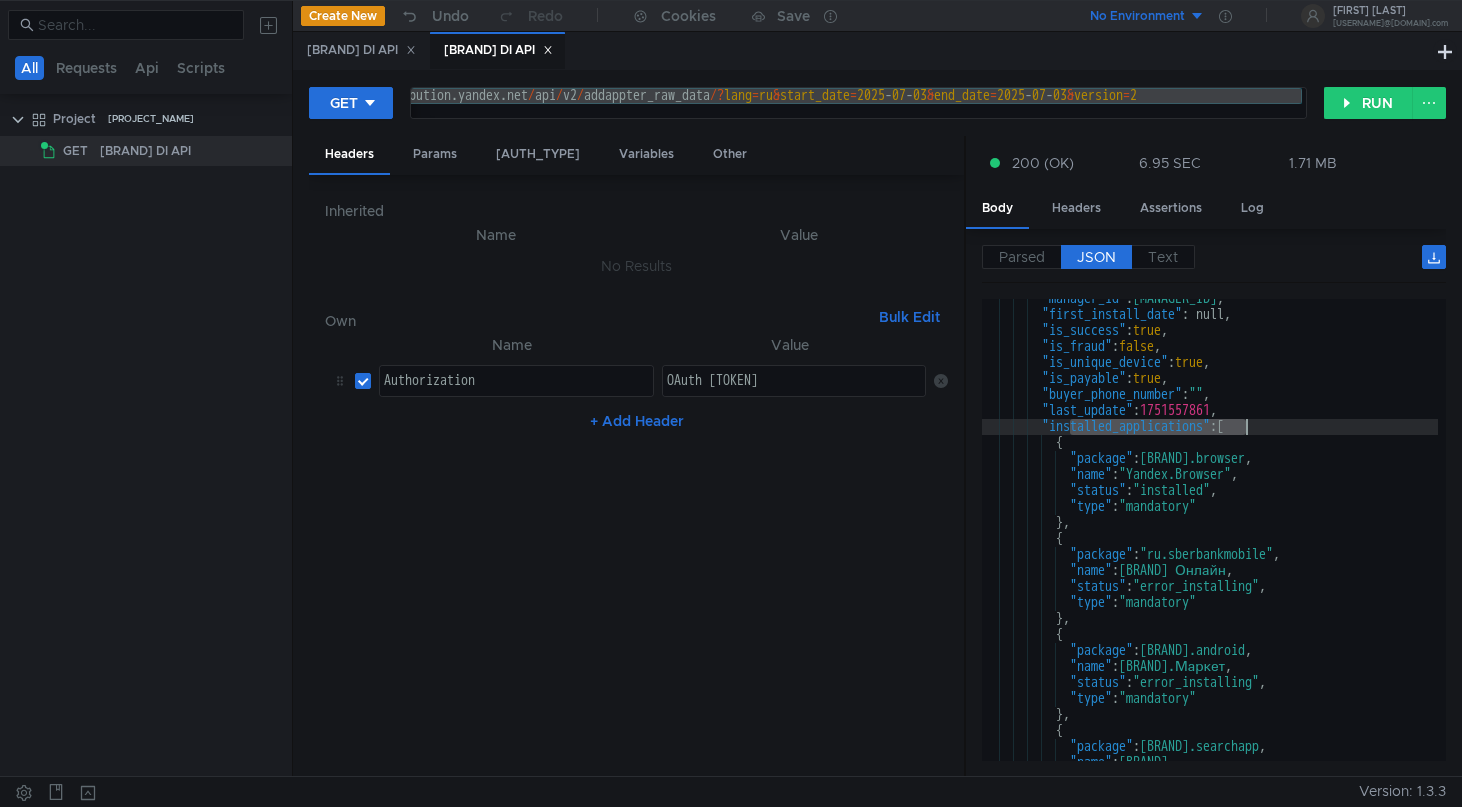 drag, startPoint x: 1066, startPoint y: 428, endPoint x: 1249, endPoint y: 426, distance: 183.01093 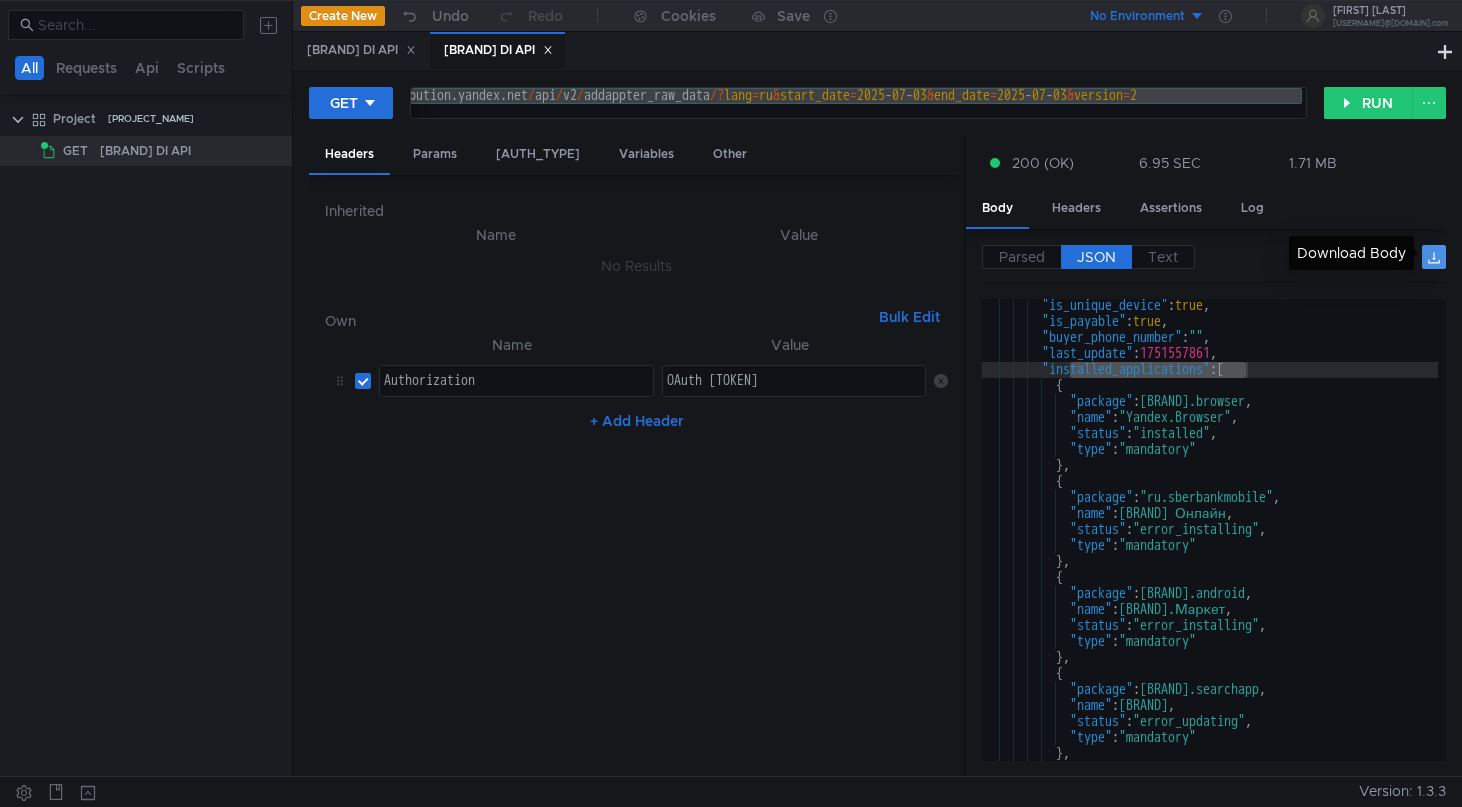 click at bounding box center [1434, 257] 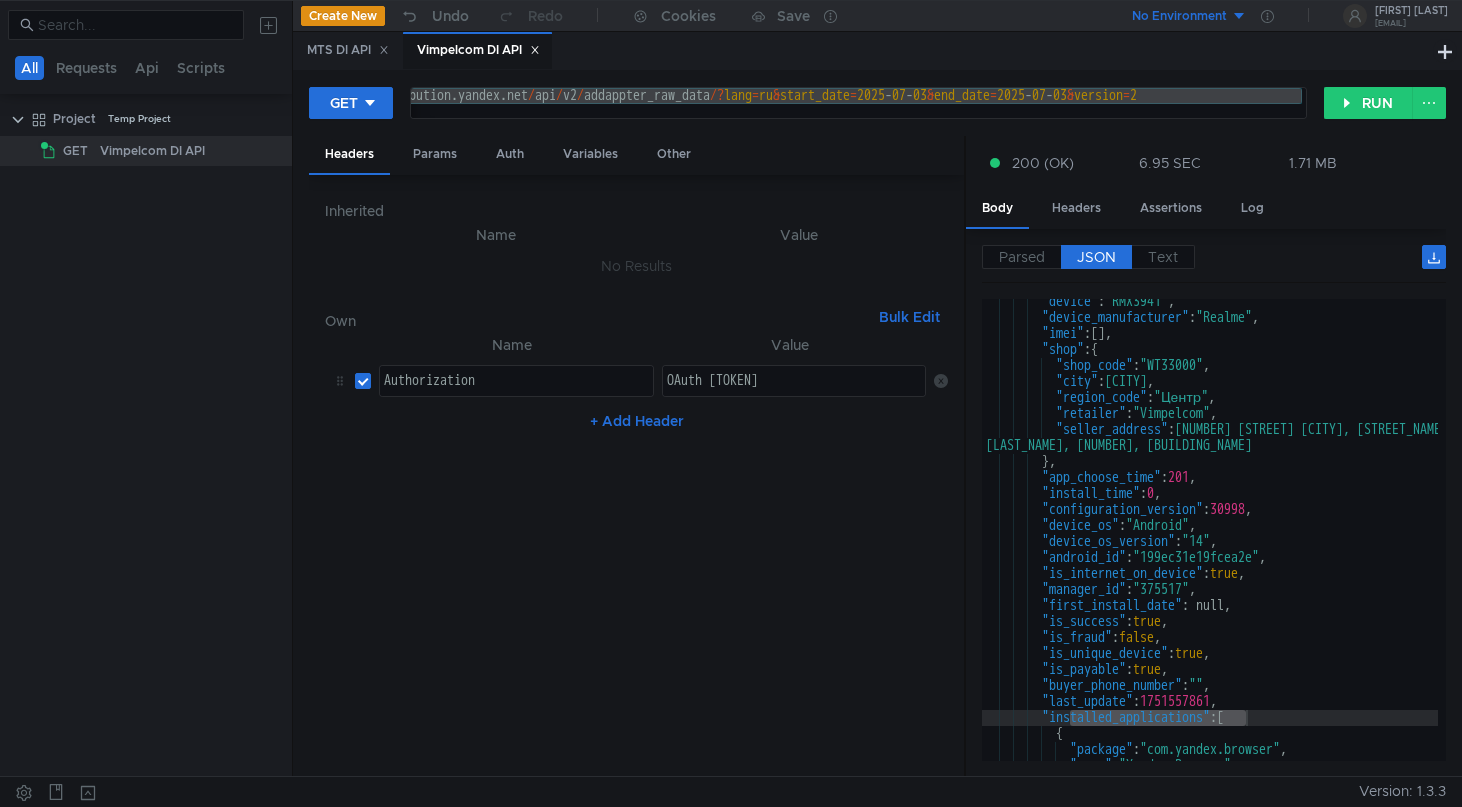 scroll, scrollTop: 0, scrollLeft: 0, axis: both 